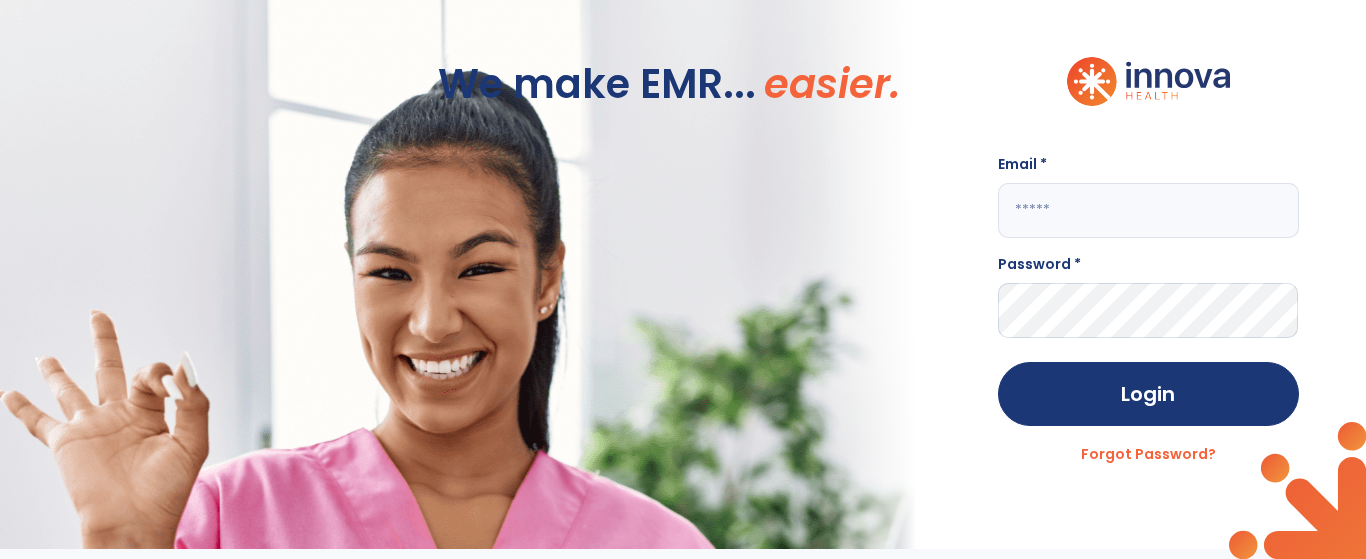 scroll, scrollTop: 0, scrollLeft: 0, axis: both 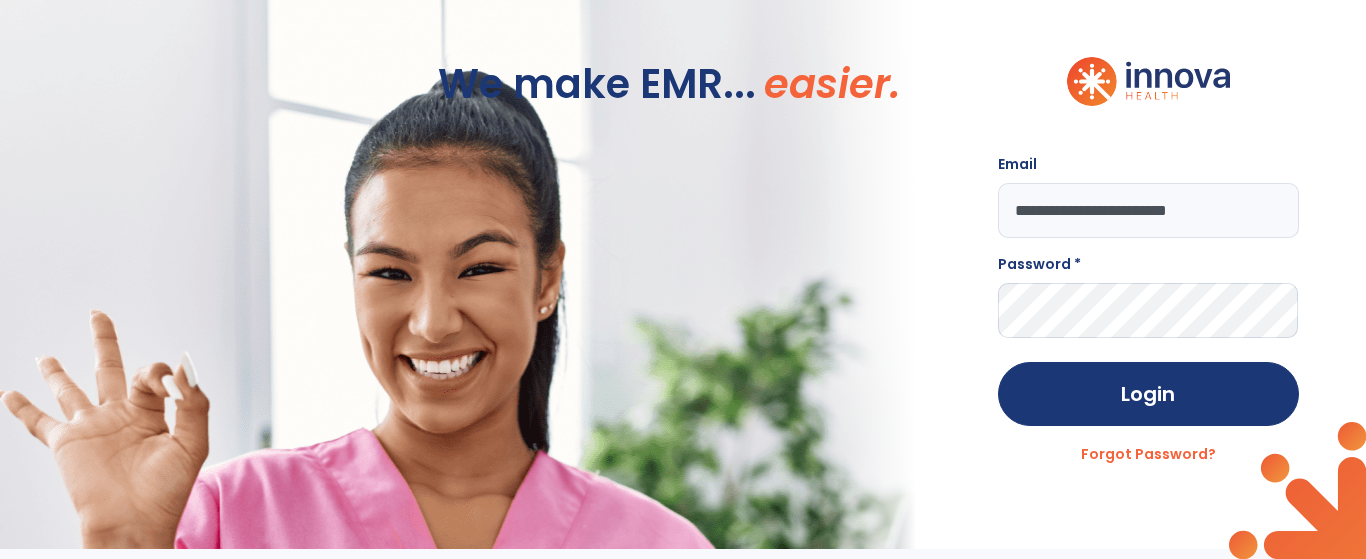 type on "**********" 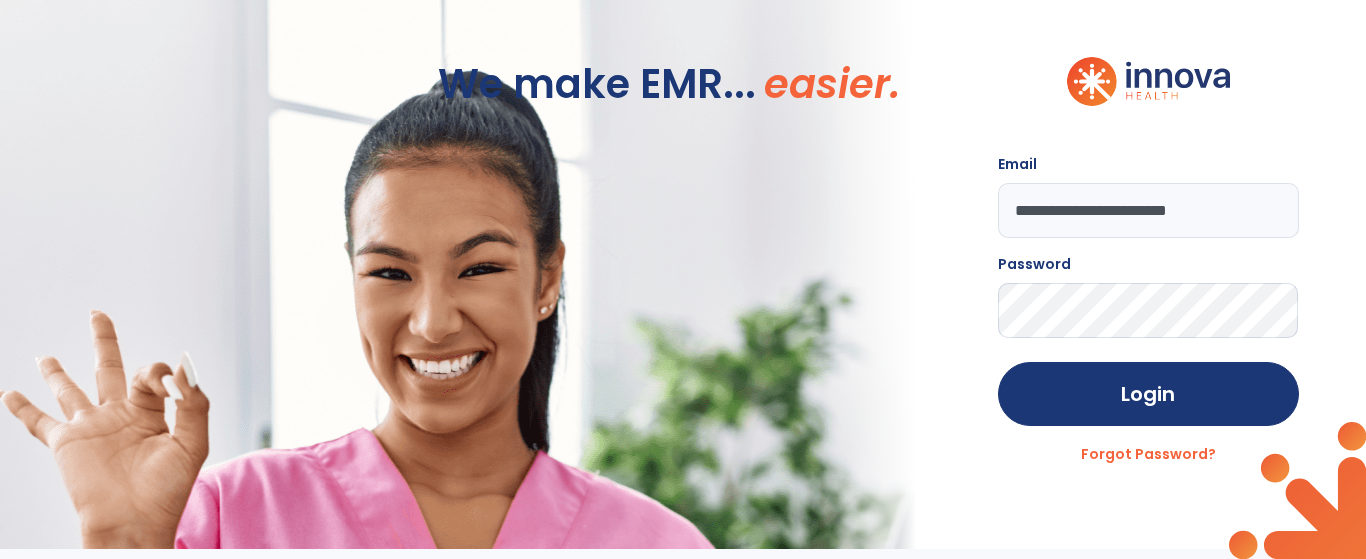 click on "Login" 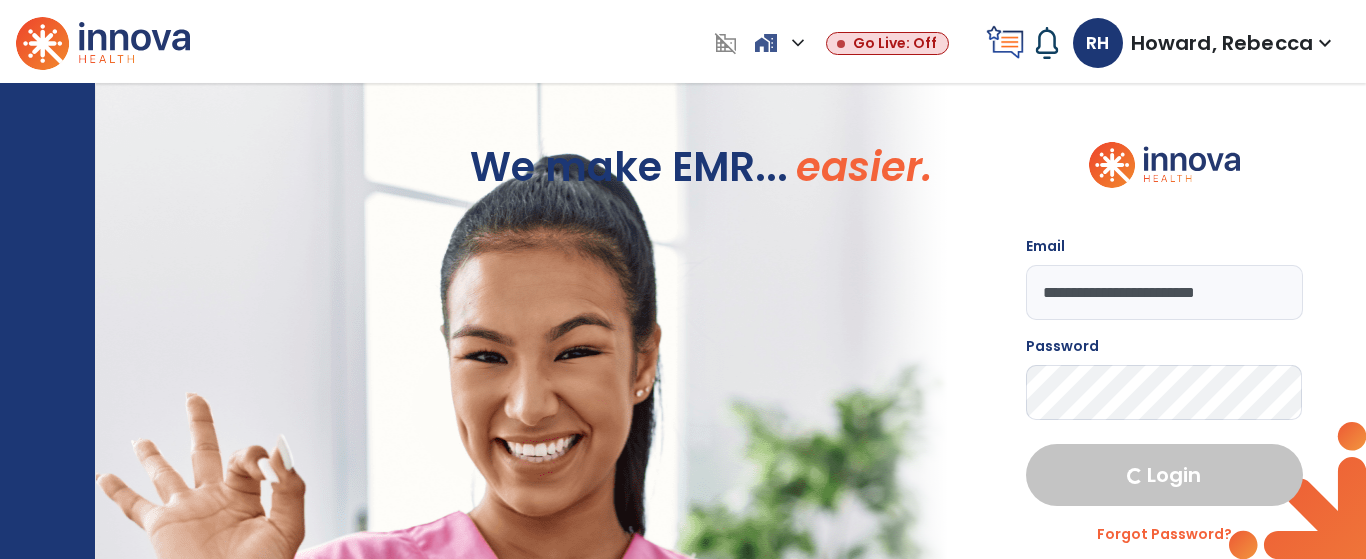 select on "****" 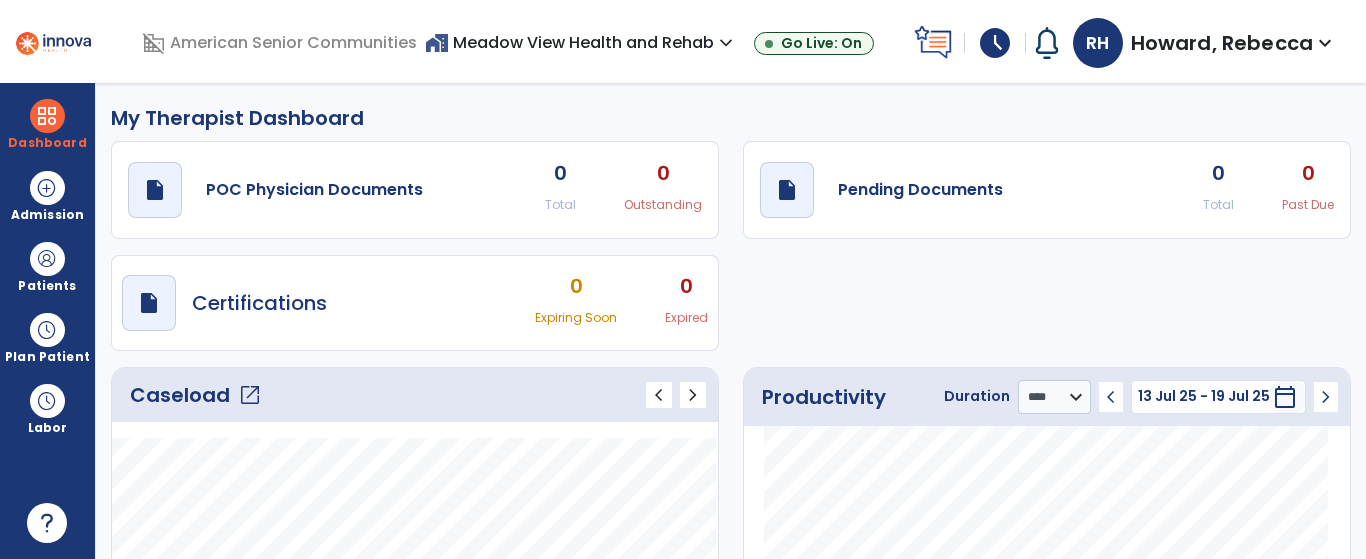 click on "open_in_new" 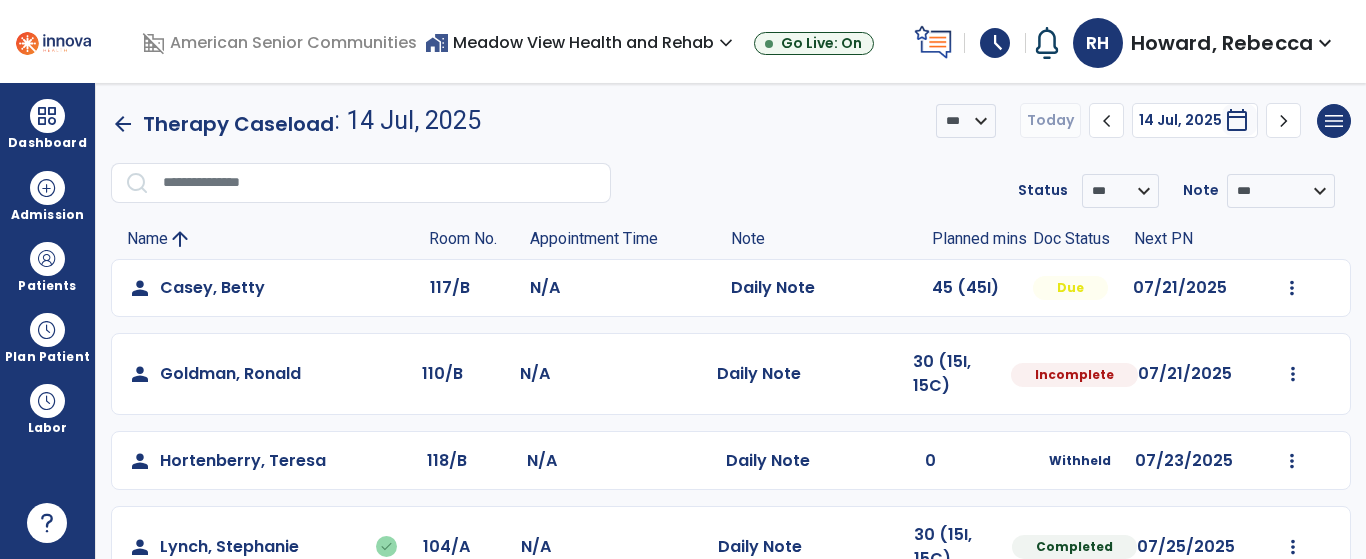 click on "Mark Visit As Complete   Reset Note   Open Document   G + C Mins" 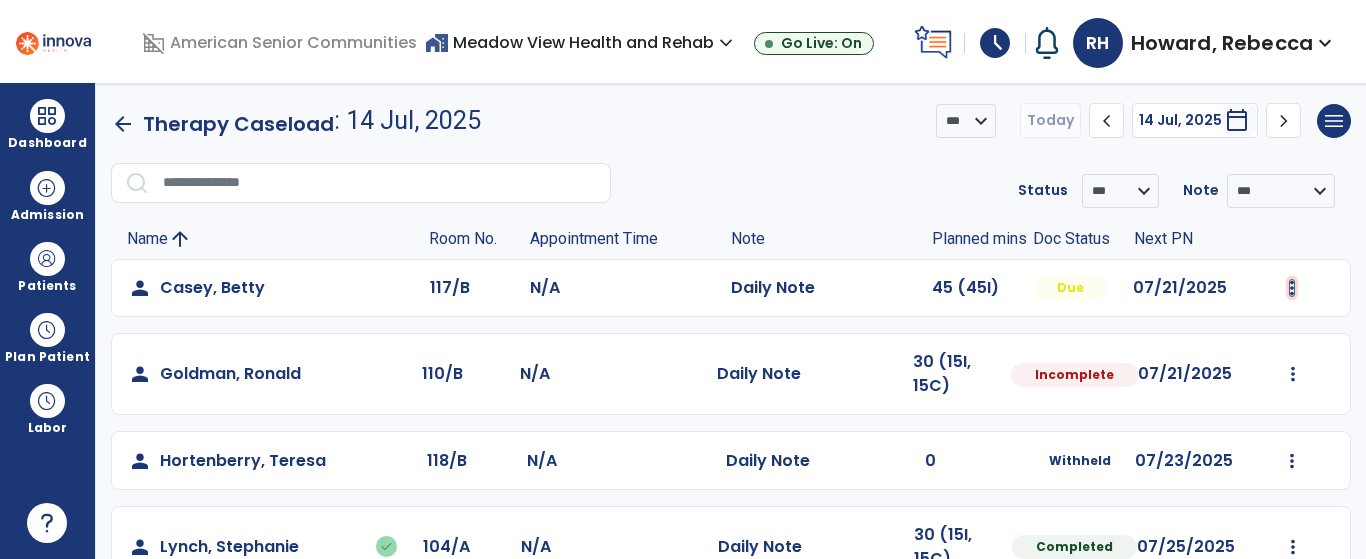 click at bounding box center (1292, 288) 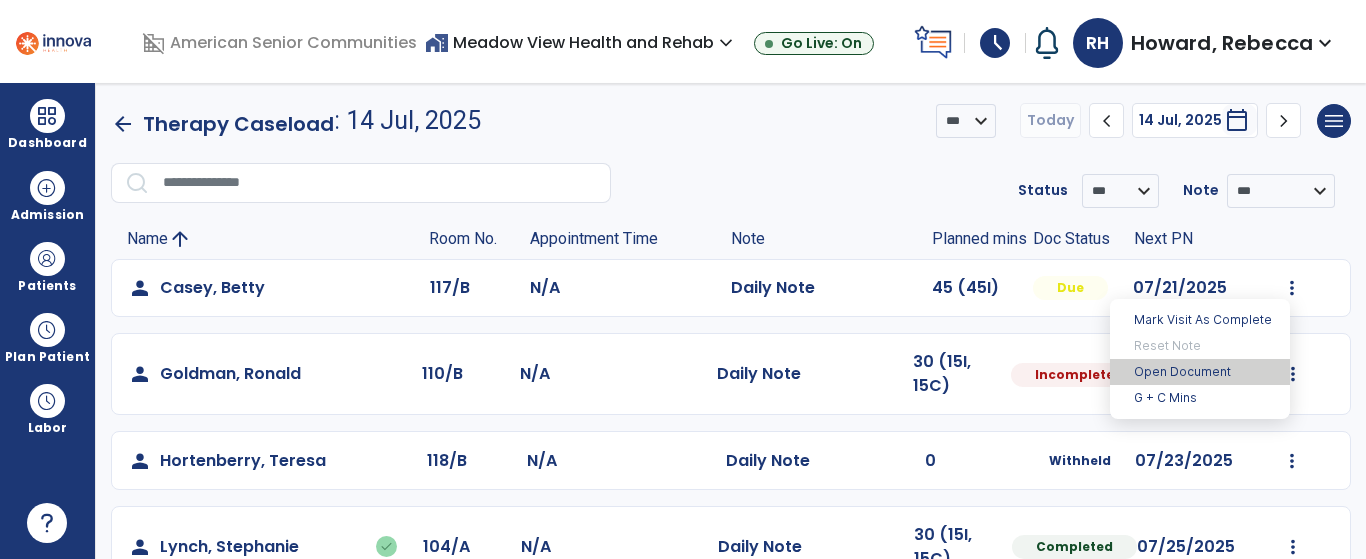 click on "Open Document" at bounding box center [1200, 372] 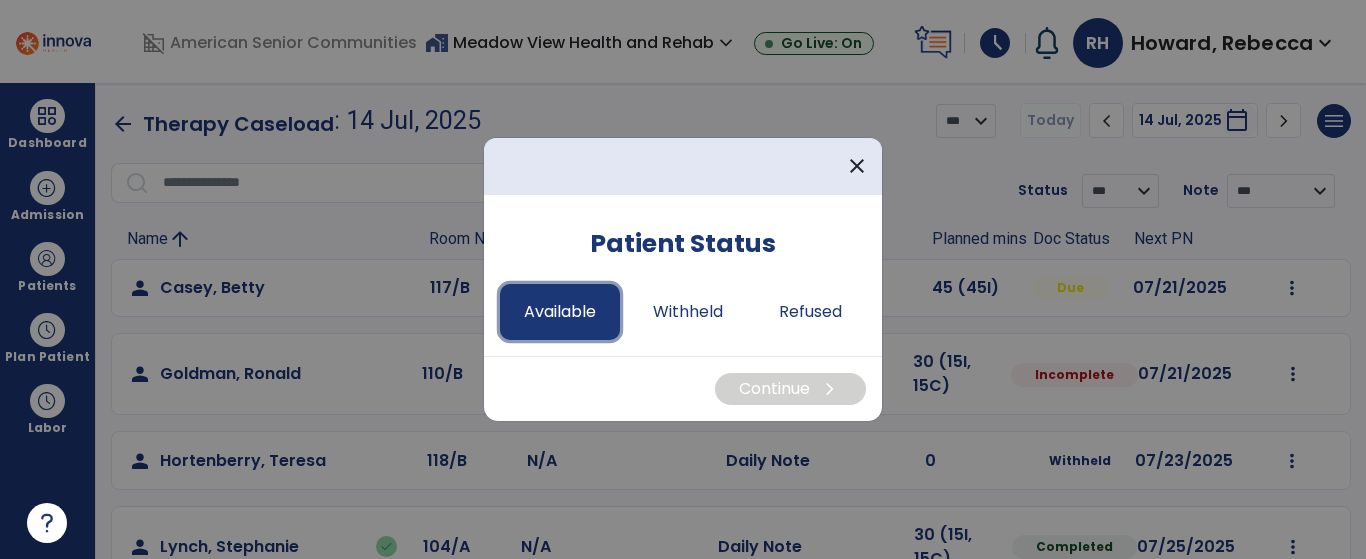 click on "Available" at bounding box center [560, 312] 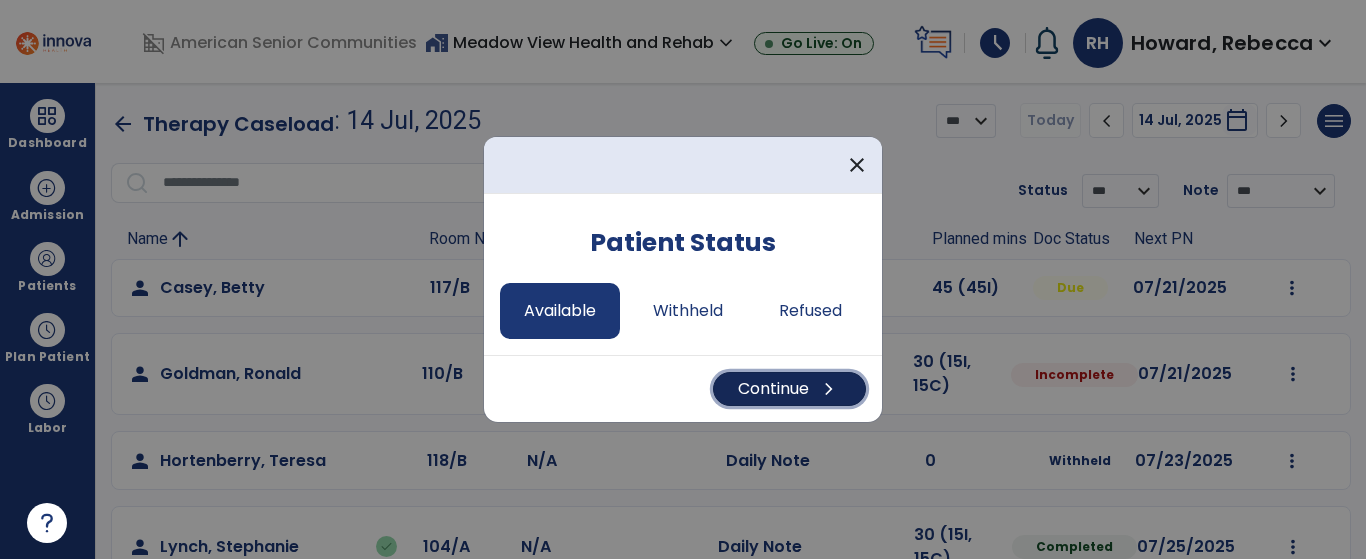 click on "Continue   chevron_right" at bounding box center (789, 389) 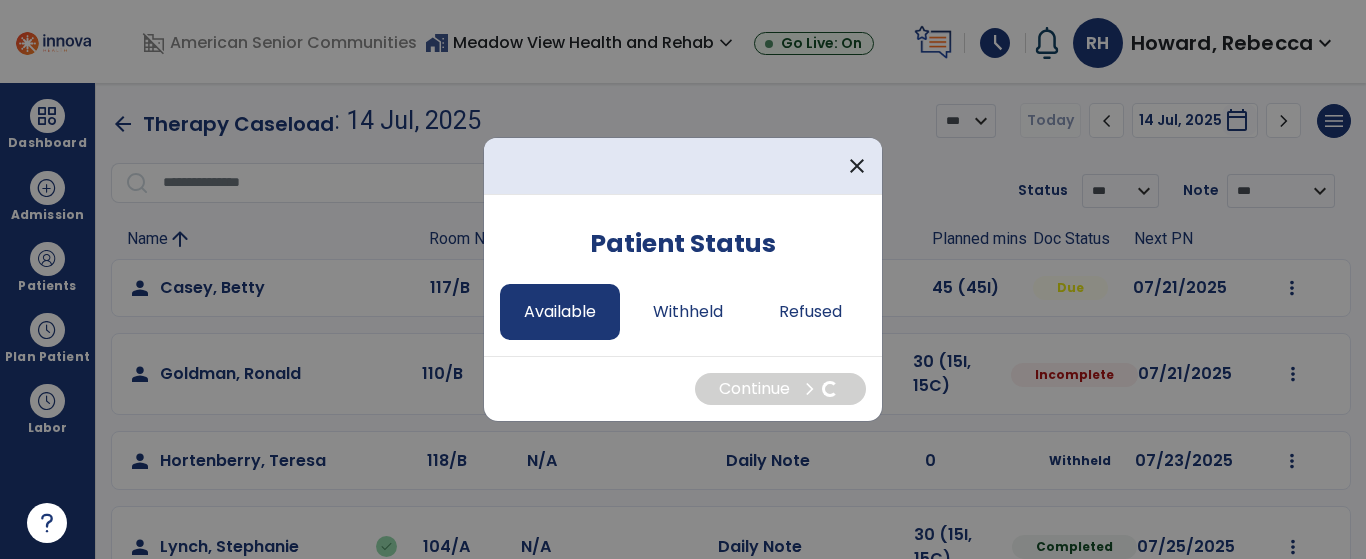 select on "*" 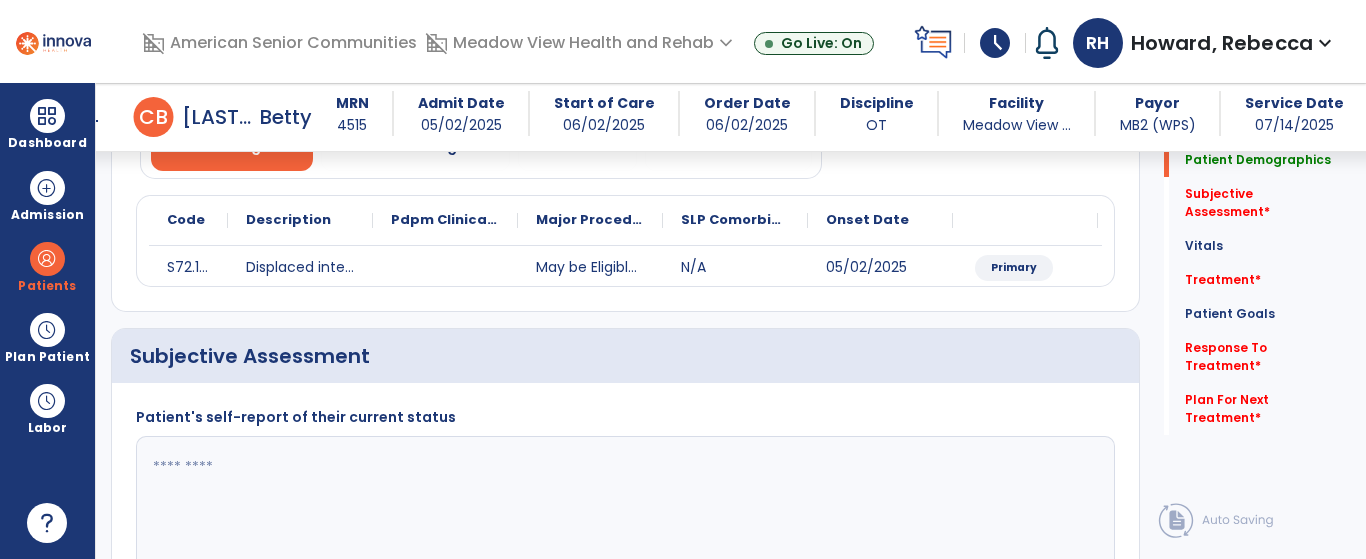 scroll, scrollTop: 300, scrollLeft: 0, axis: vertical 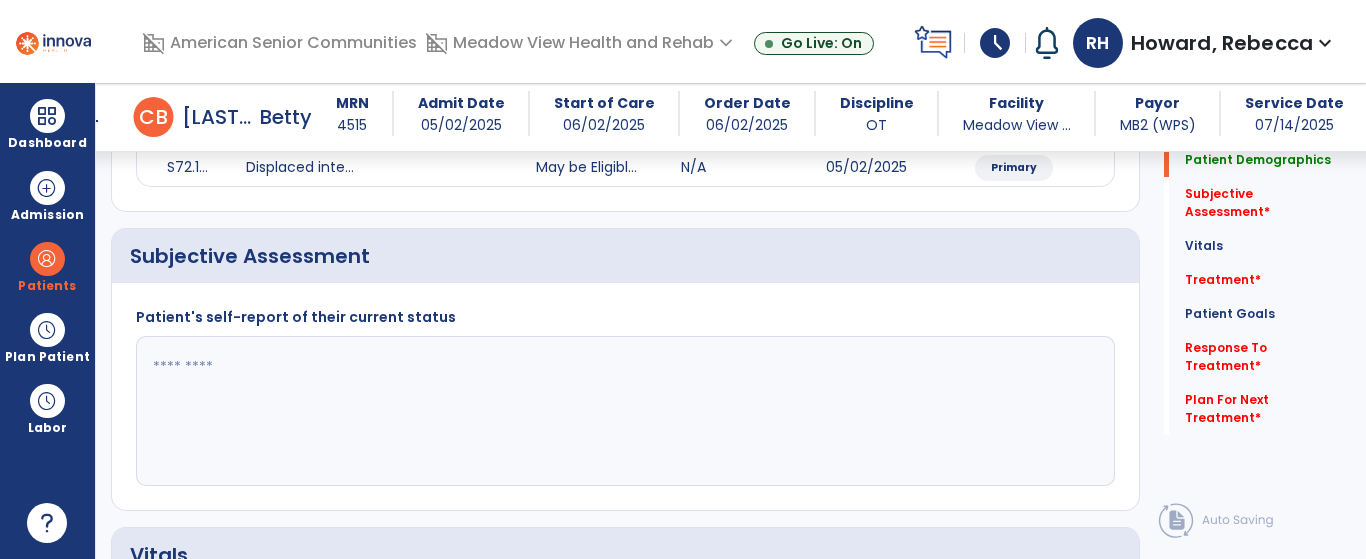 click 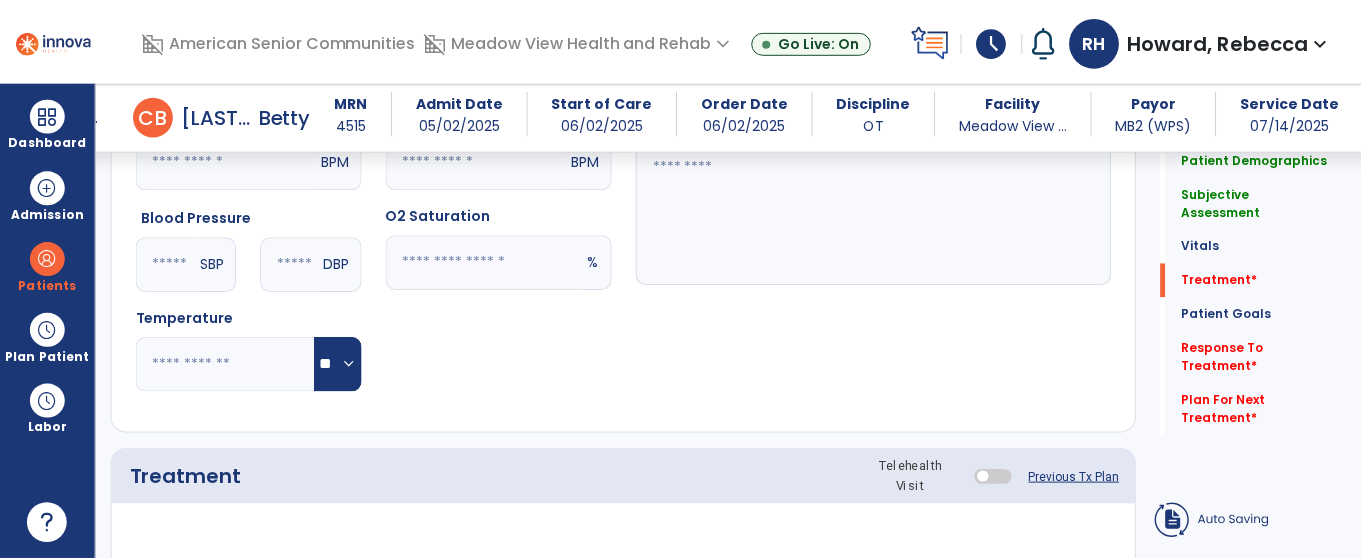 scroll, scrollTop: 1000, scrollLeft: 0, axis: vertical 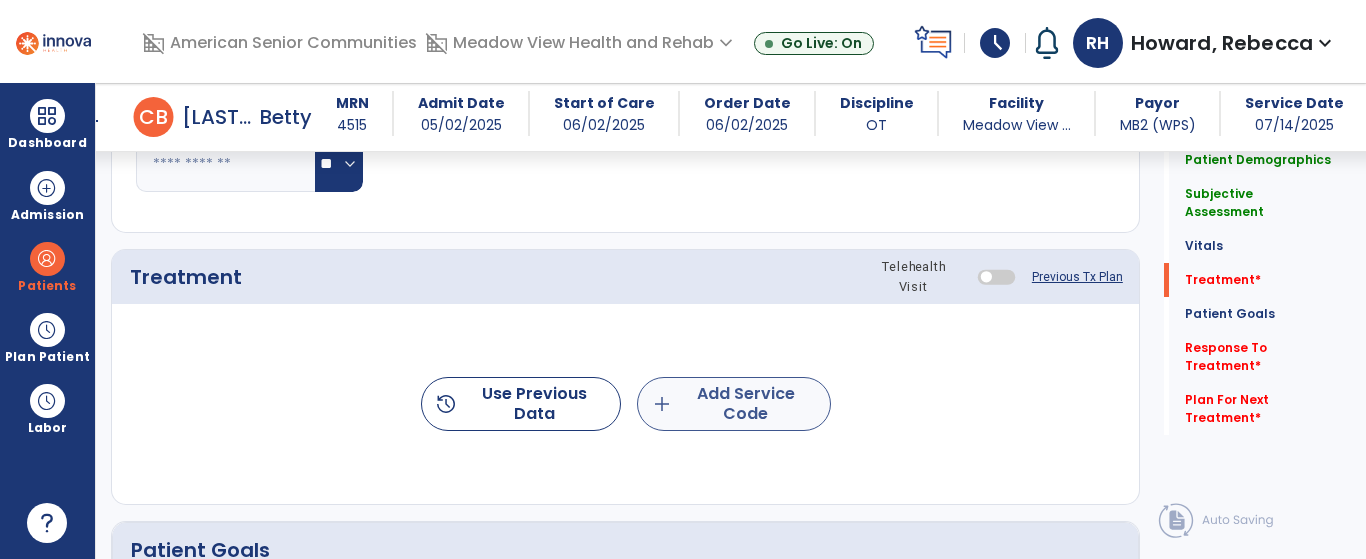 type on "****" 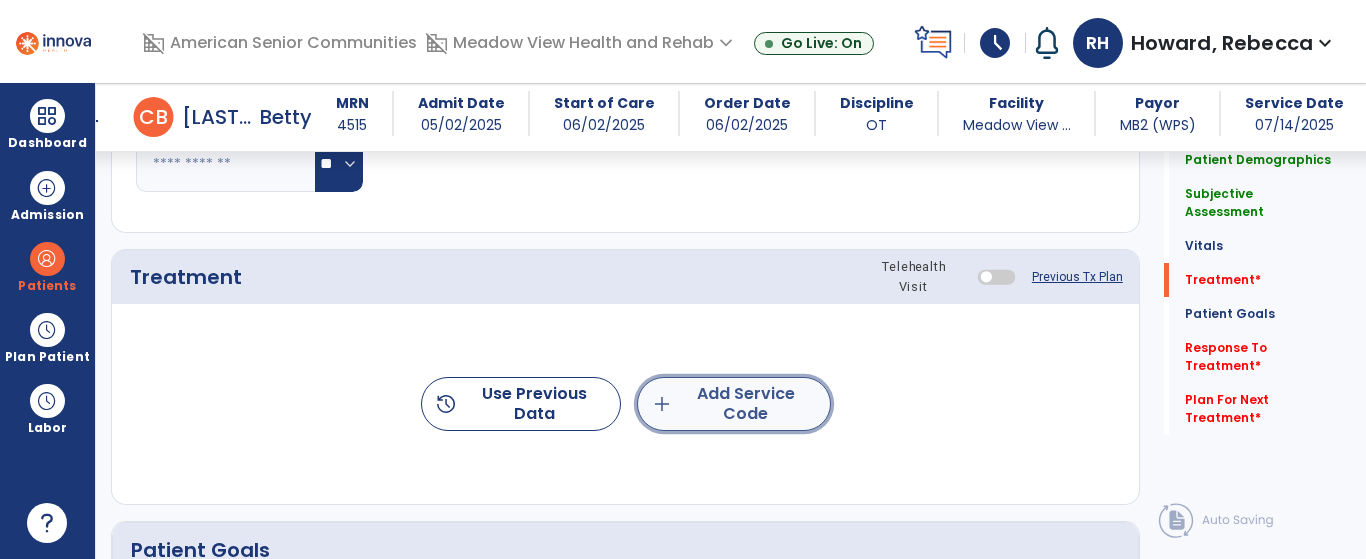click on "add" 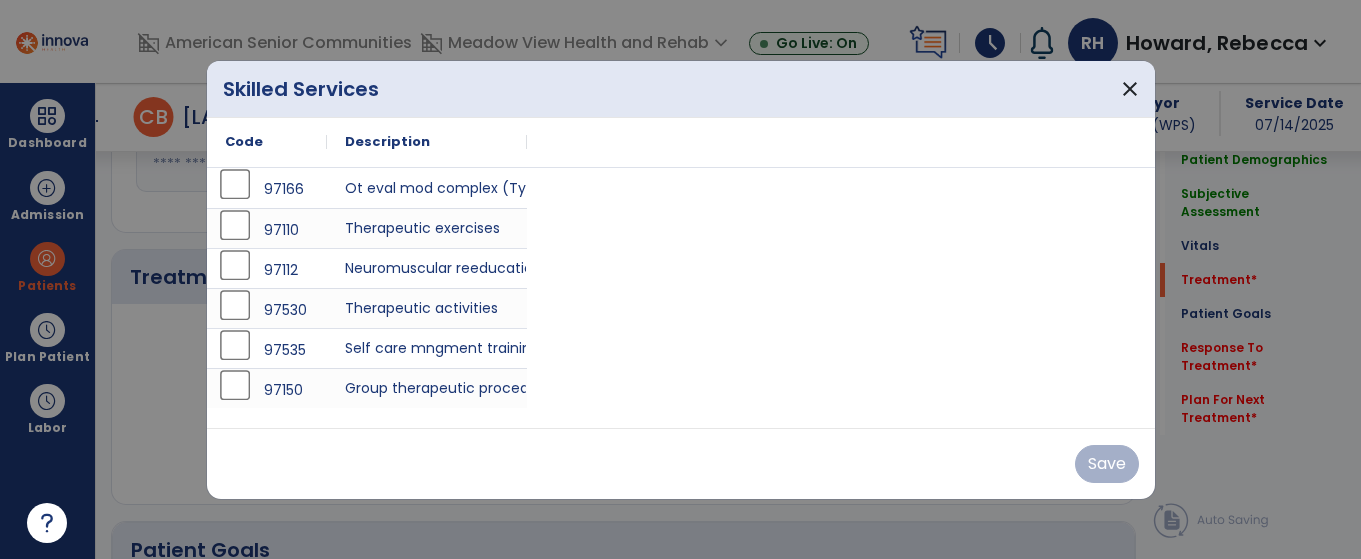 scroll, scrollTop: 1000, scrollLeft: 0, axis: vertical 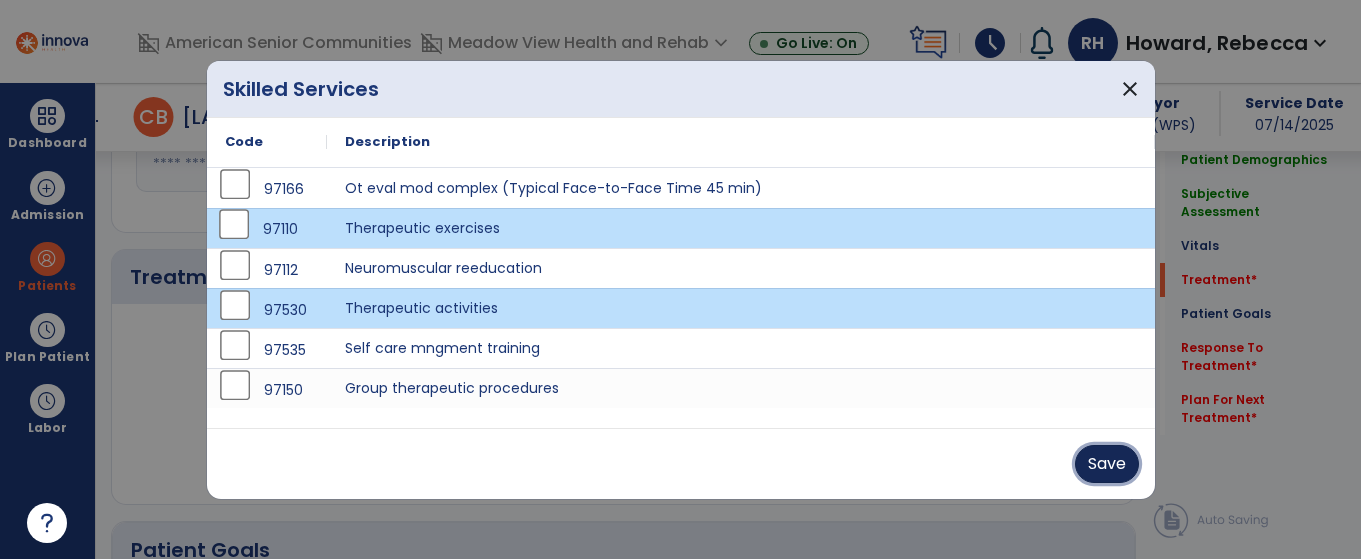 click on "Save" at bounding box center [1107, 464] 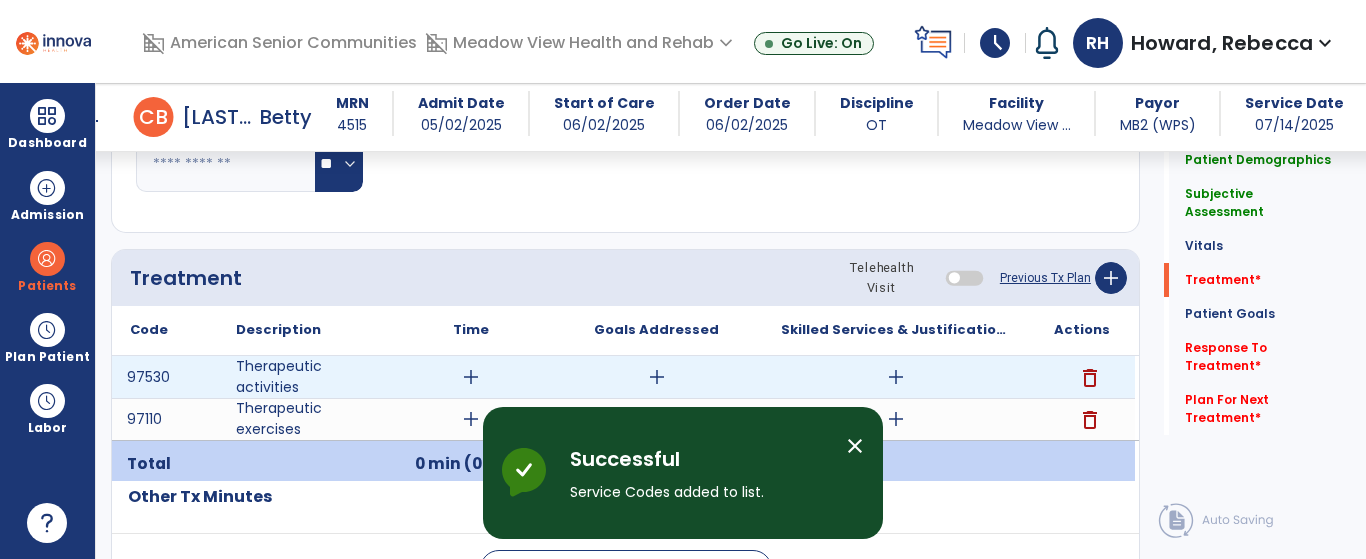 click on "add" at bounding box center [471, 377] 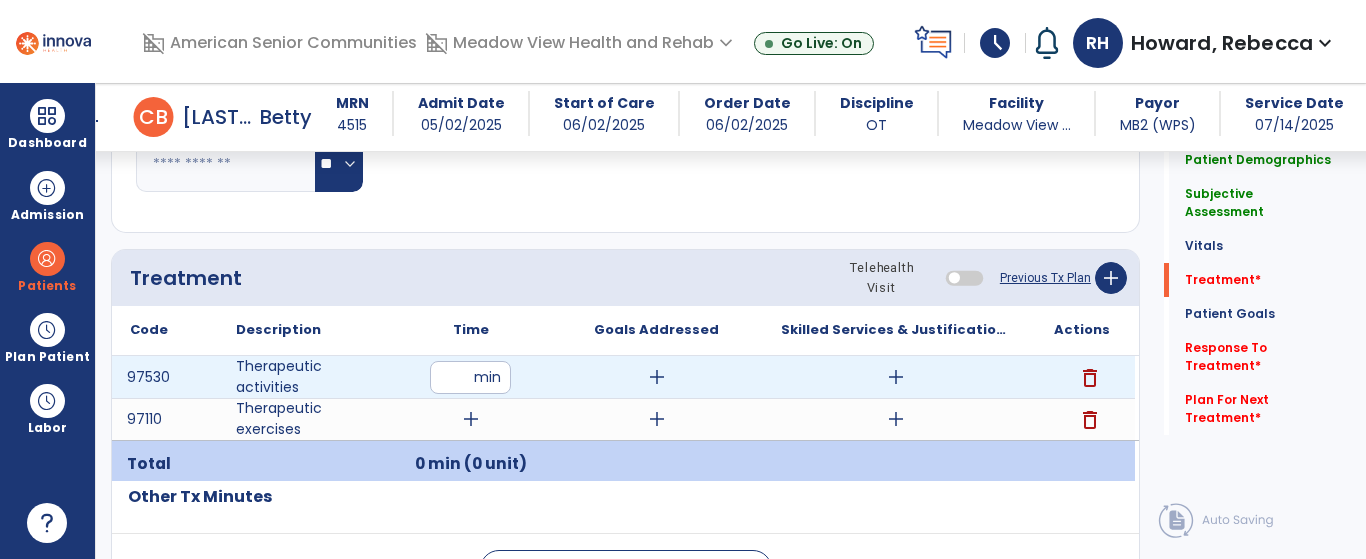 type on "**" 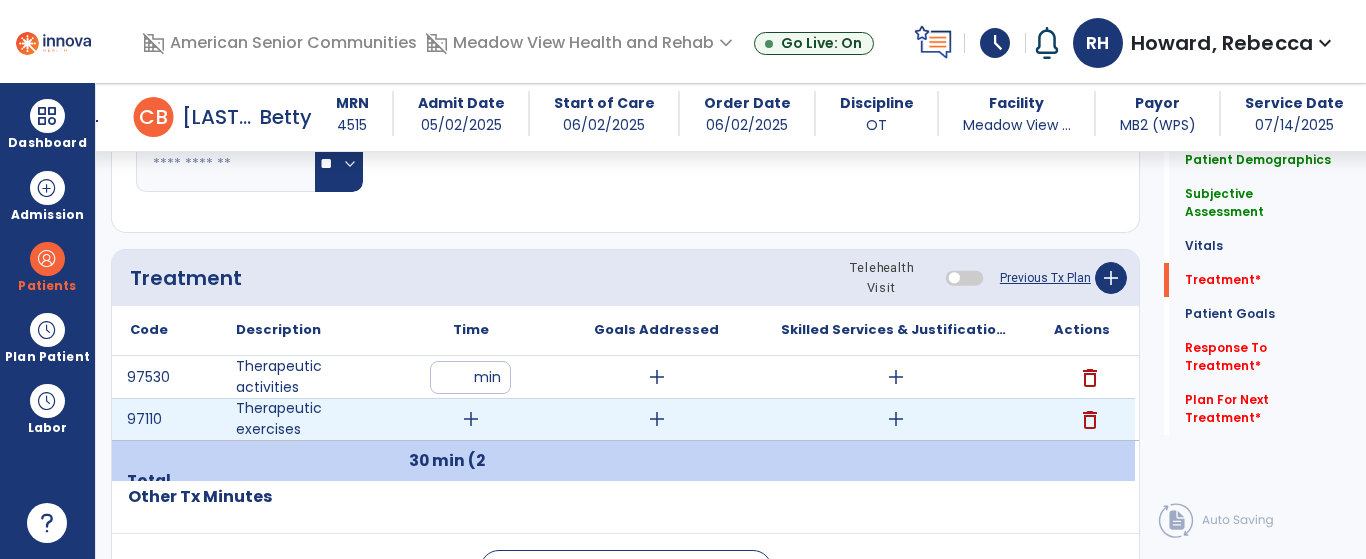click on "add" at bounding box center (471, 419) 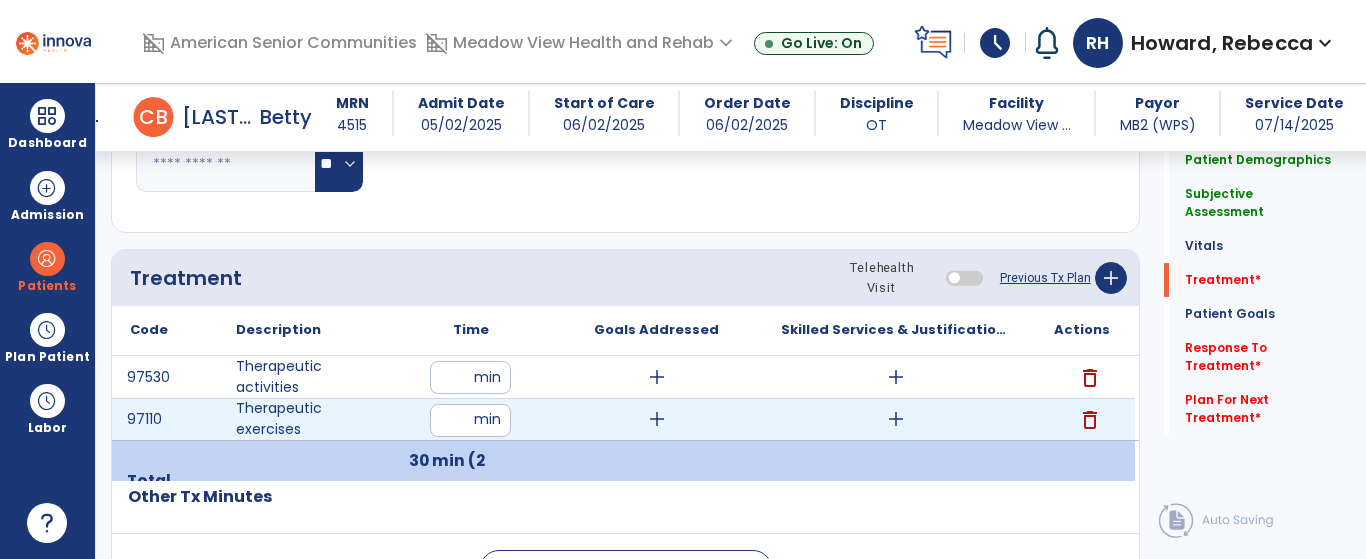 type on "**" 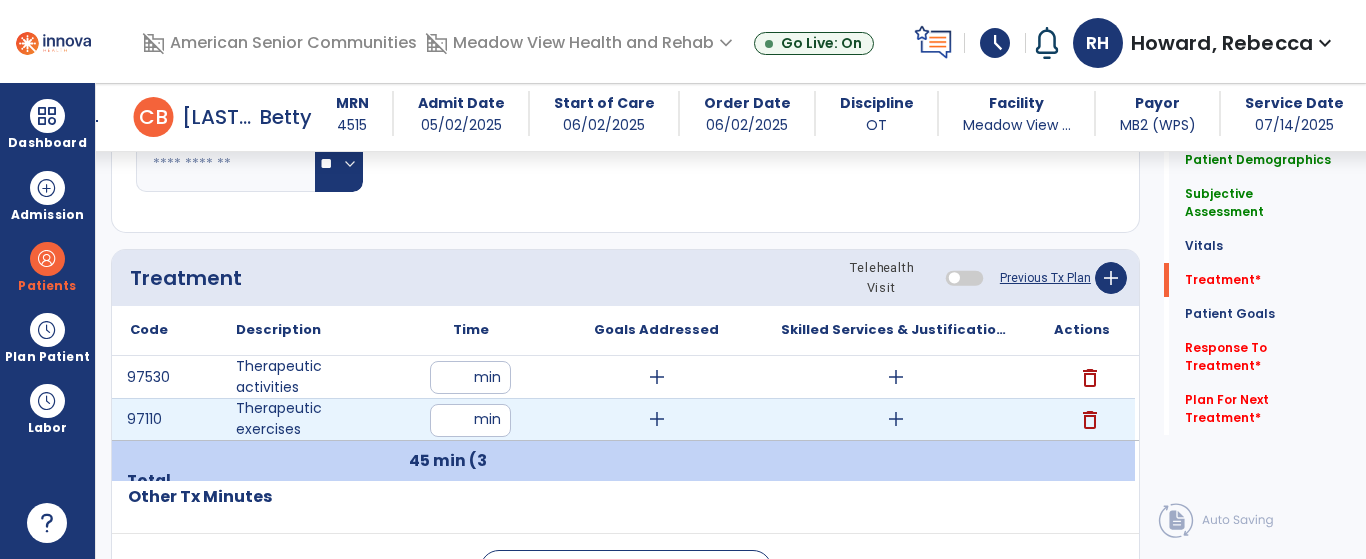 click on "add" at bounding box center (896, 419) 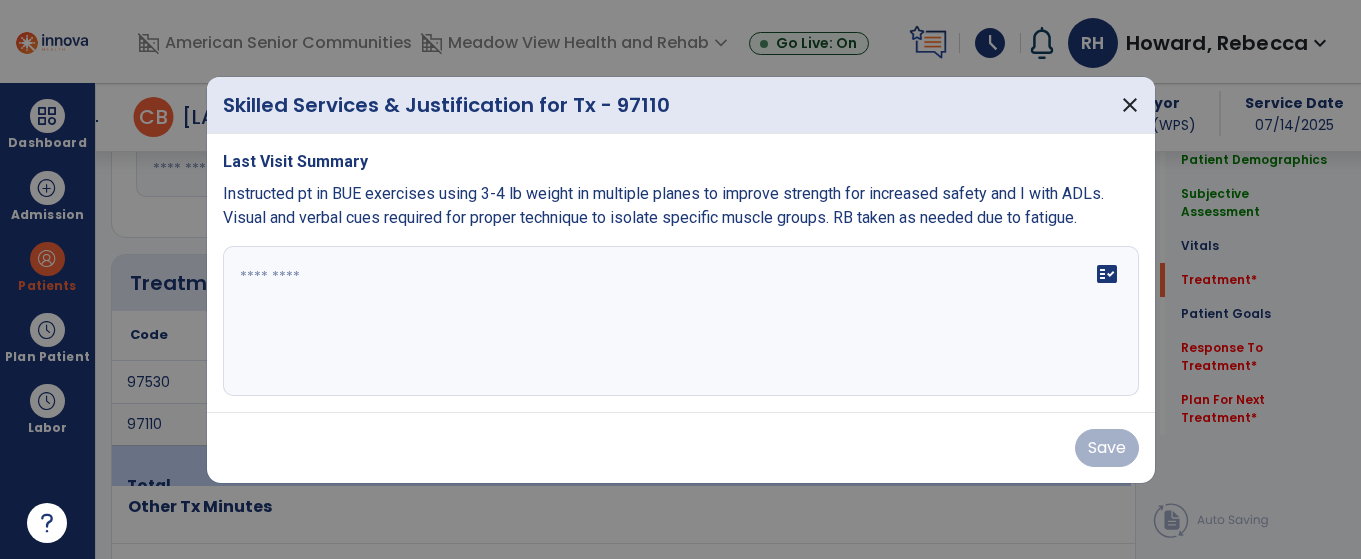 scroll, scrollTop: 1000, scrollLeft: 0, axis: vertical 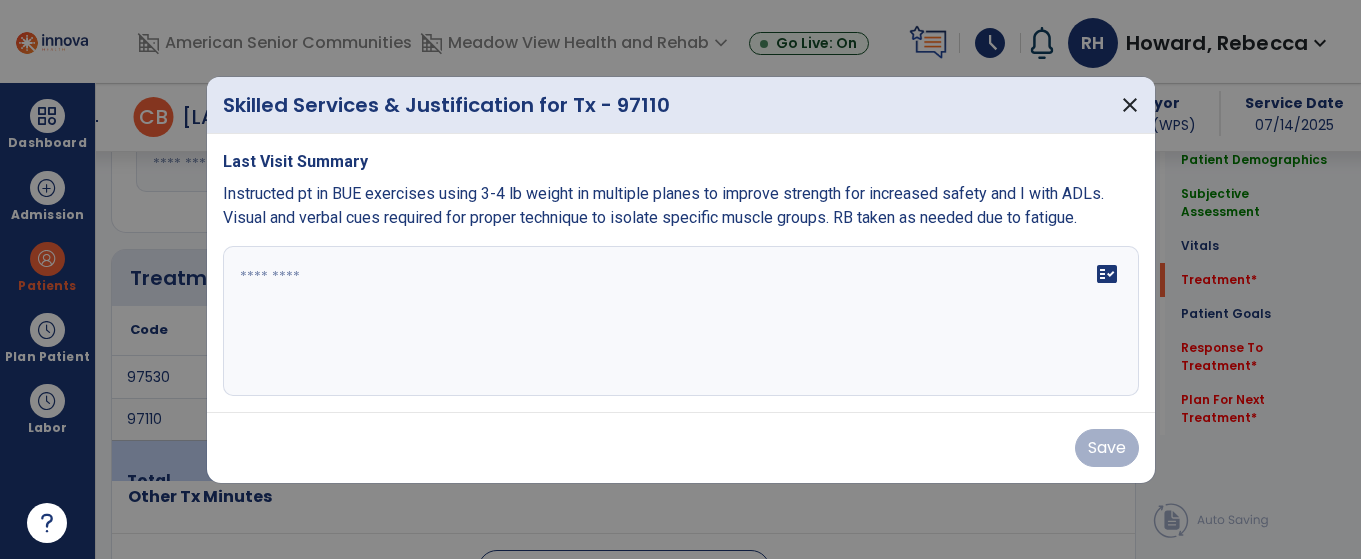 click on "fact_check" at bounding box center [681, 321] 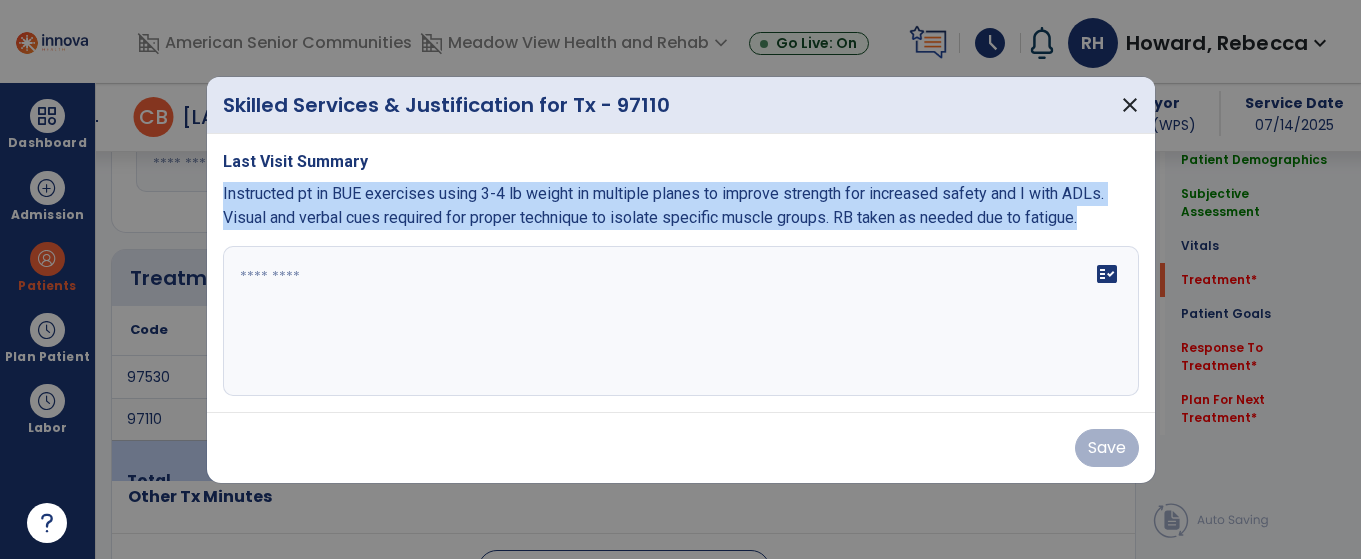 drag, startPoint x: 221, startPoint y: 186, endPoint x: 1089, endPoint y: 235, distance: 869.38196 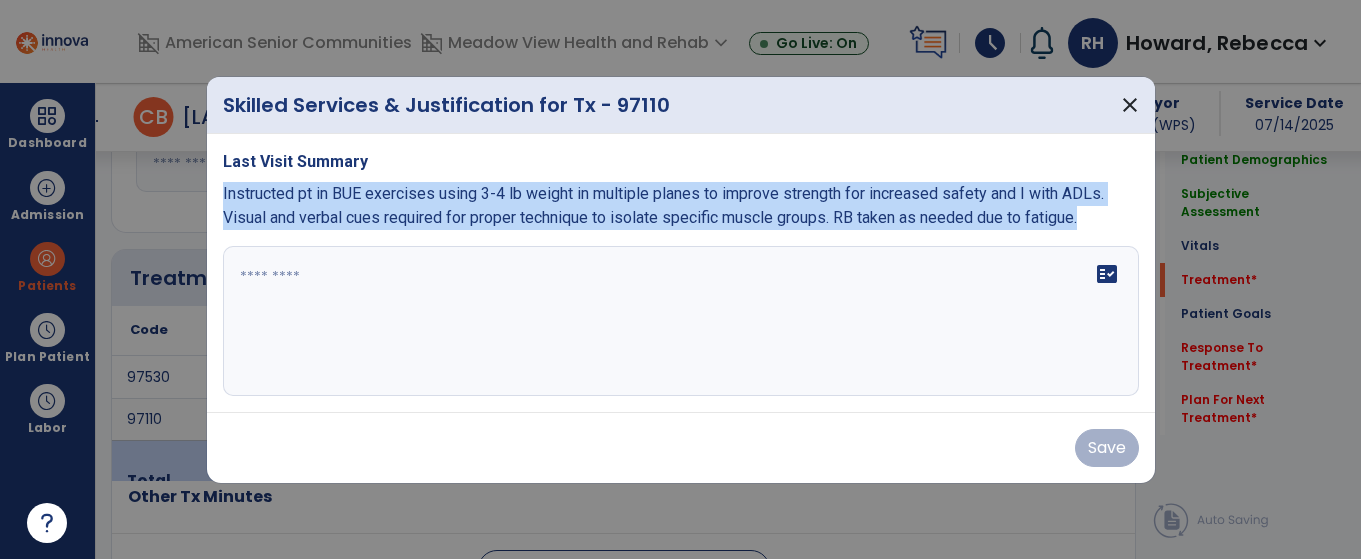 click on "Last Visit Summary Instructed pt in BUE exercises using 3-4 lb weight in multiple planes to improve strength for increased safety and I with ADLs. Visual and verbal cues required for proper technique to isolate specific muscle groups. RB taken as needed due to fatigue.    fact_check" at bounding box center [681, 273] 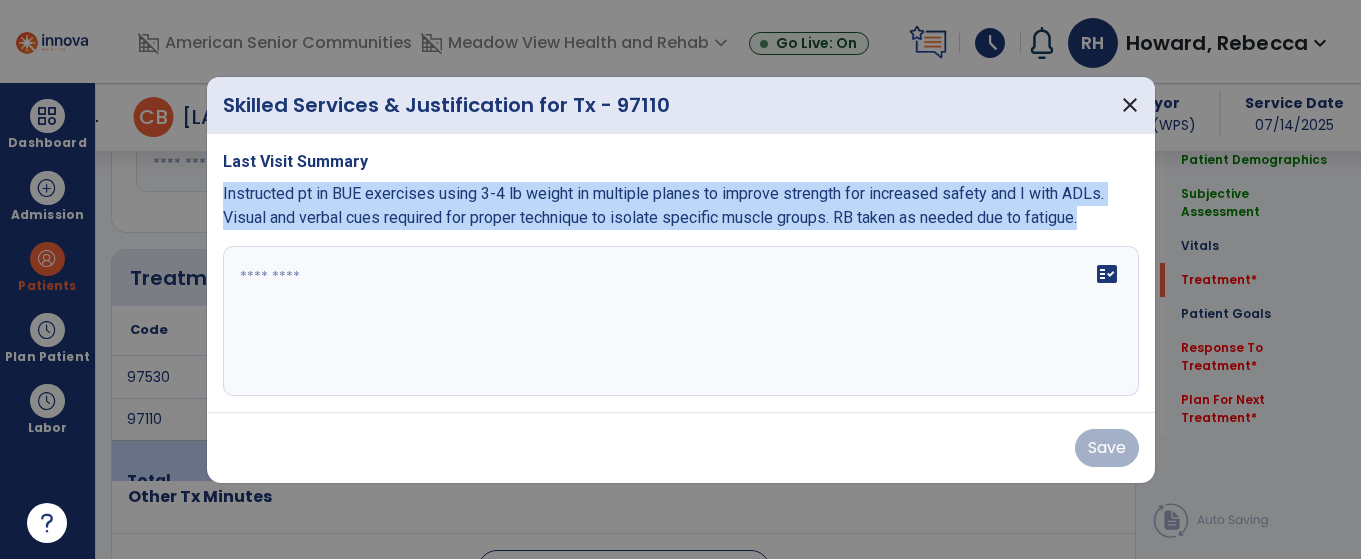 copy on "Instructed pt in BUE exercises using 3-4 lb weight in multiple planes to improve strength for increased safety and I with ADLs. Visual and verbal cues required for proper technique to isolate specific muscle groups. RB taken as needed due to fatigue." 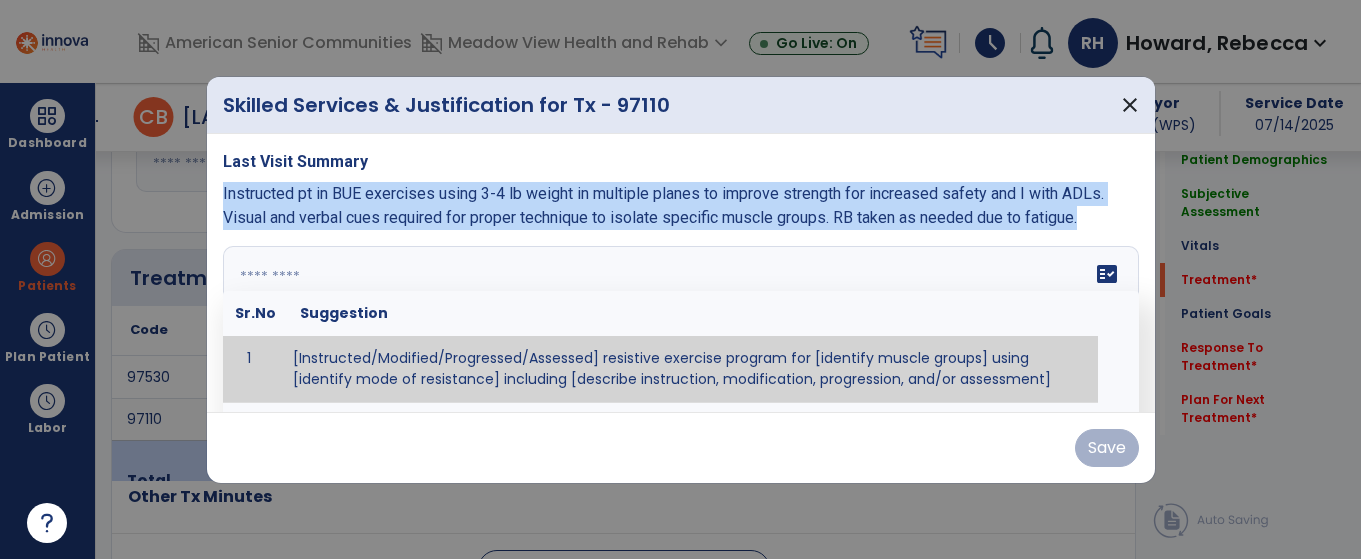 click at bounding box center [678, 321] 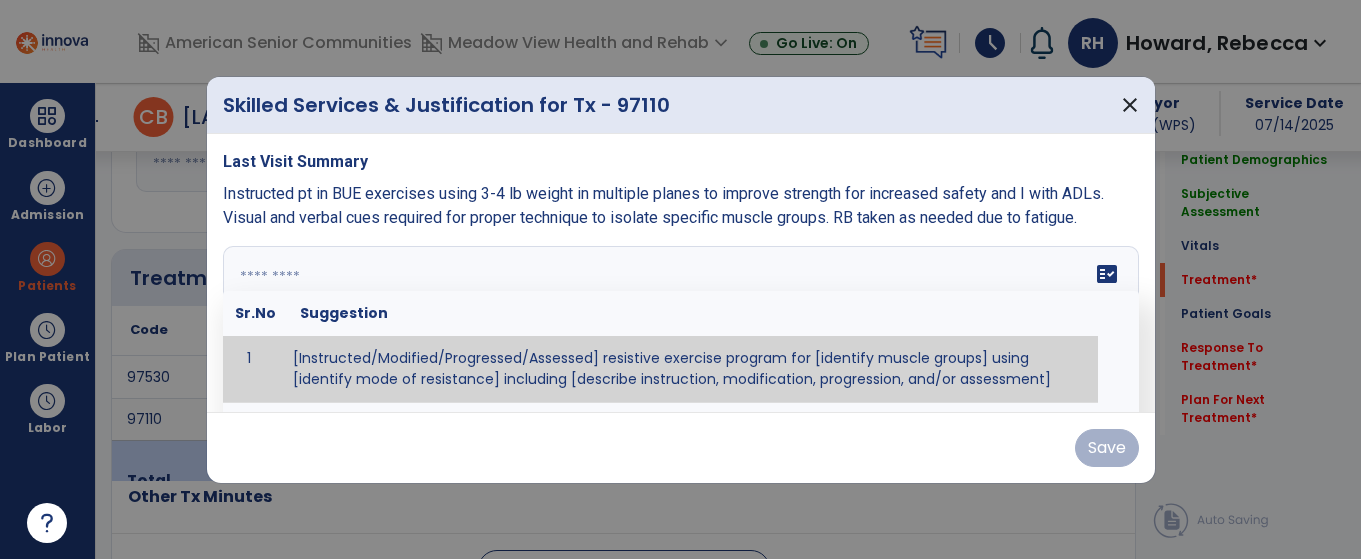 paste on "**********" 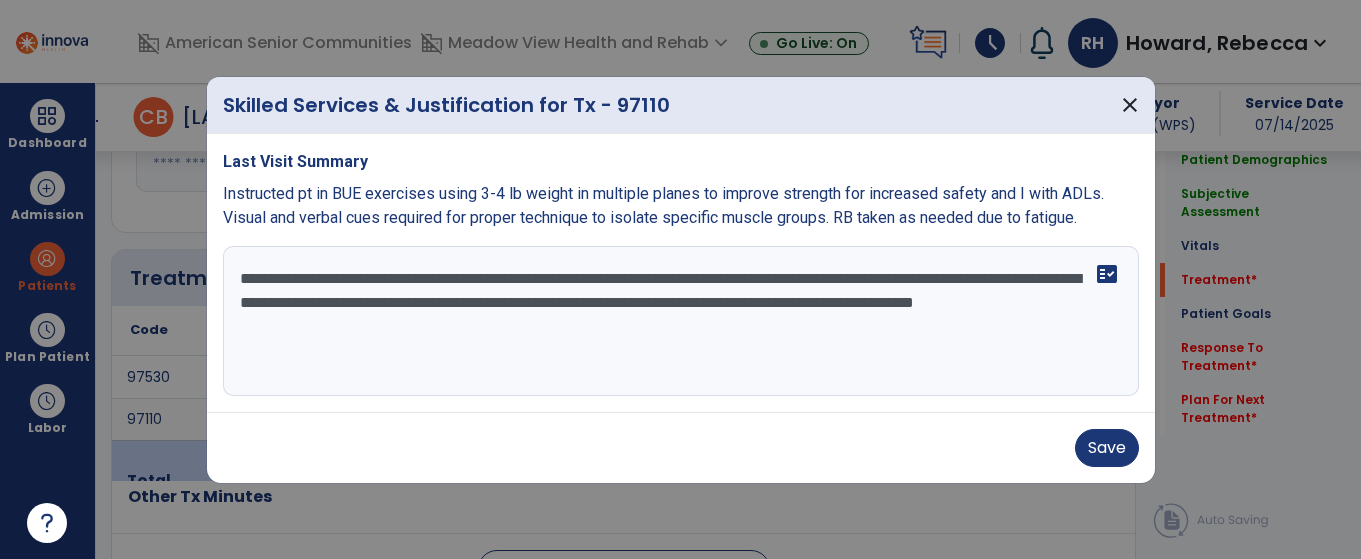 click on "**********" at bounding box center [681, 321] 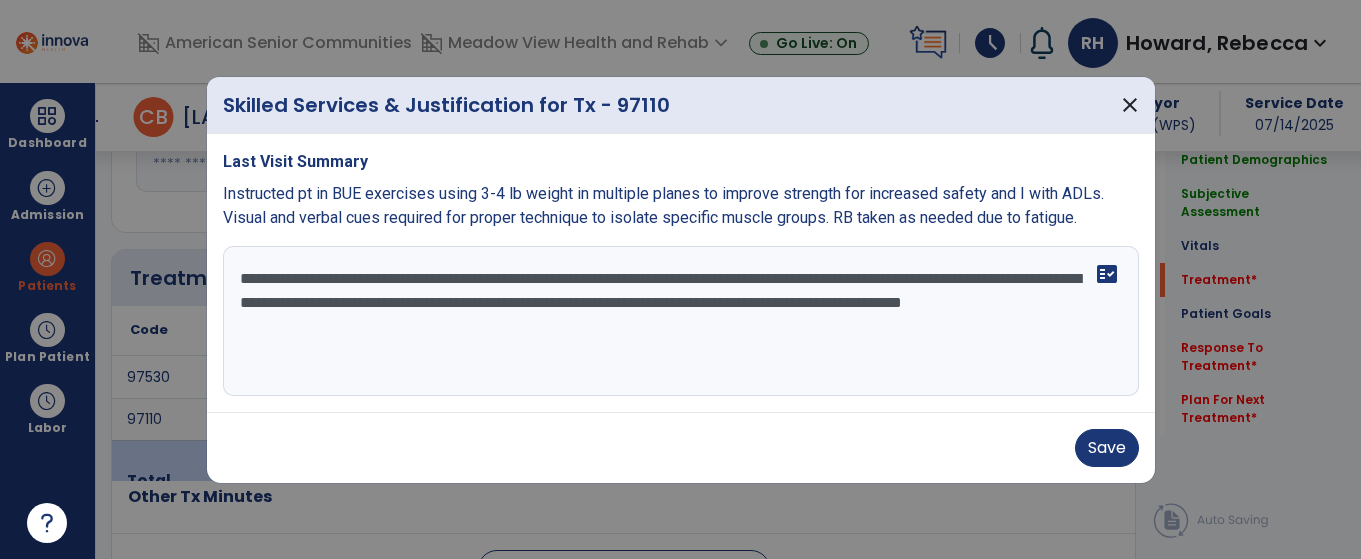 click on "**********" at bounding box center (681, 321) 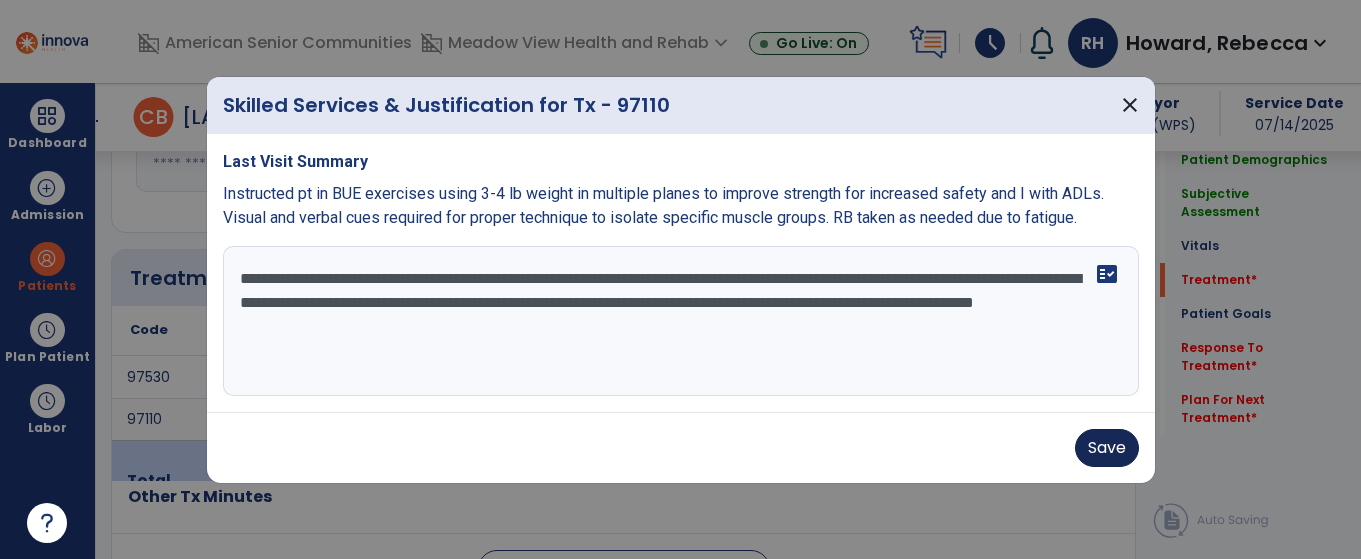 type on "**********" 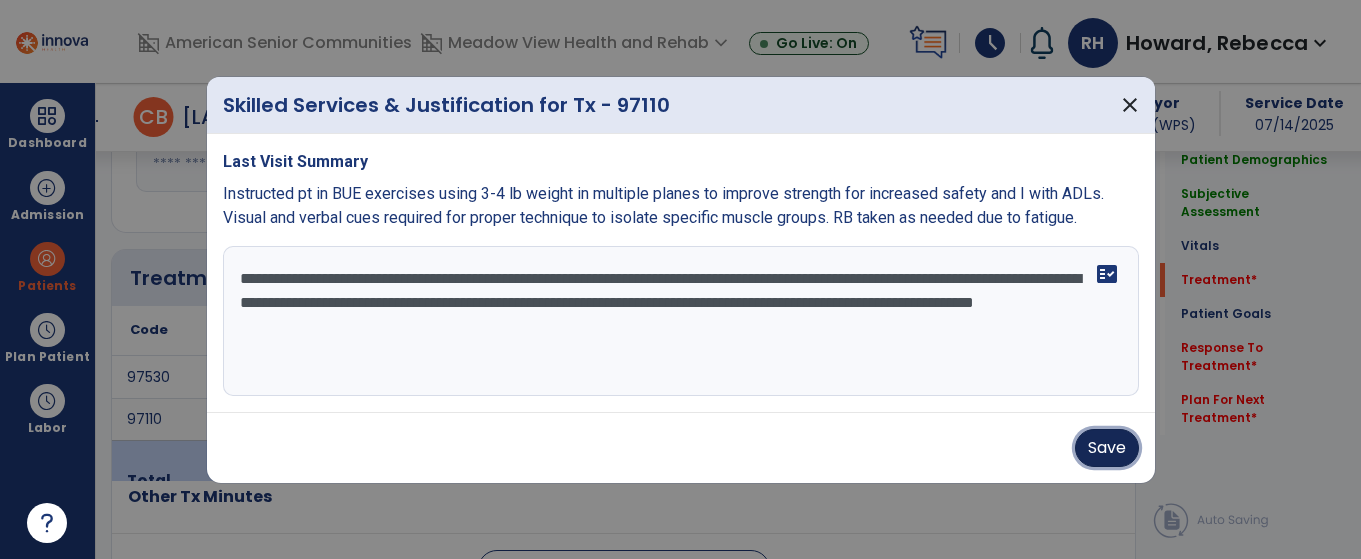 click on "Save" at bounding box center [1107, 448] 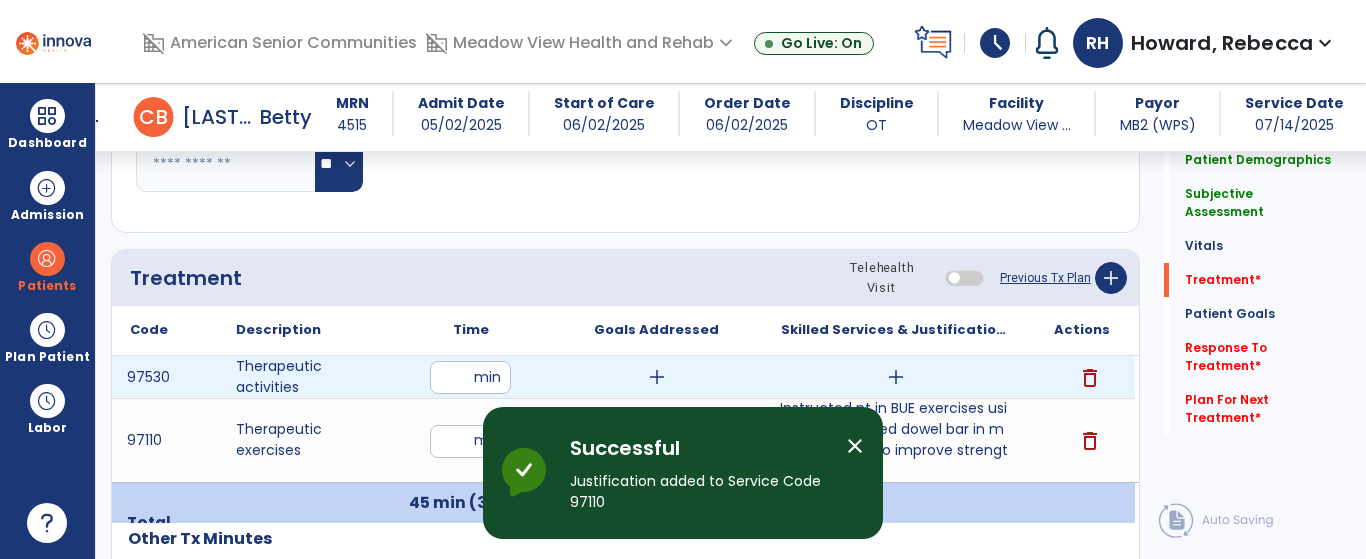 click on "add" at bounding box center [896, 377] 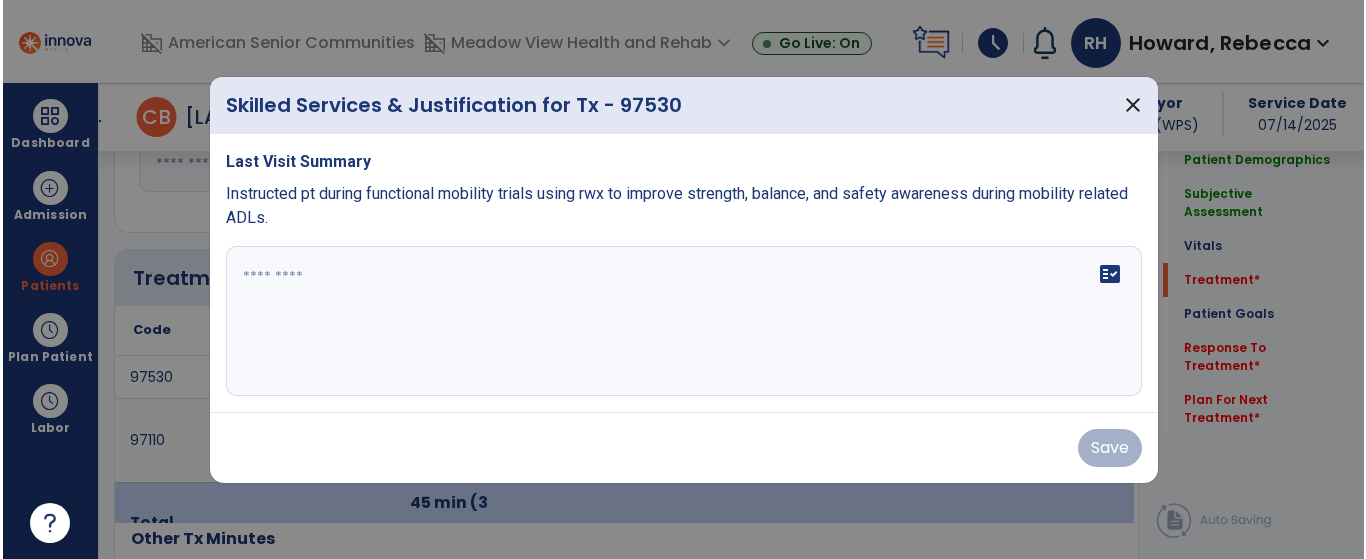 scroll, scrollTop: 1000, scrollLeft: 0, axis: vertical 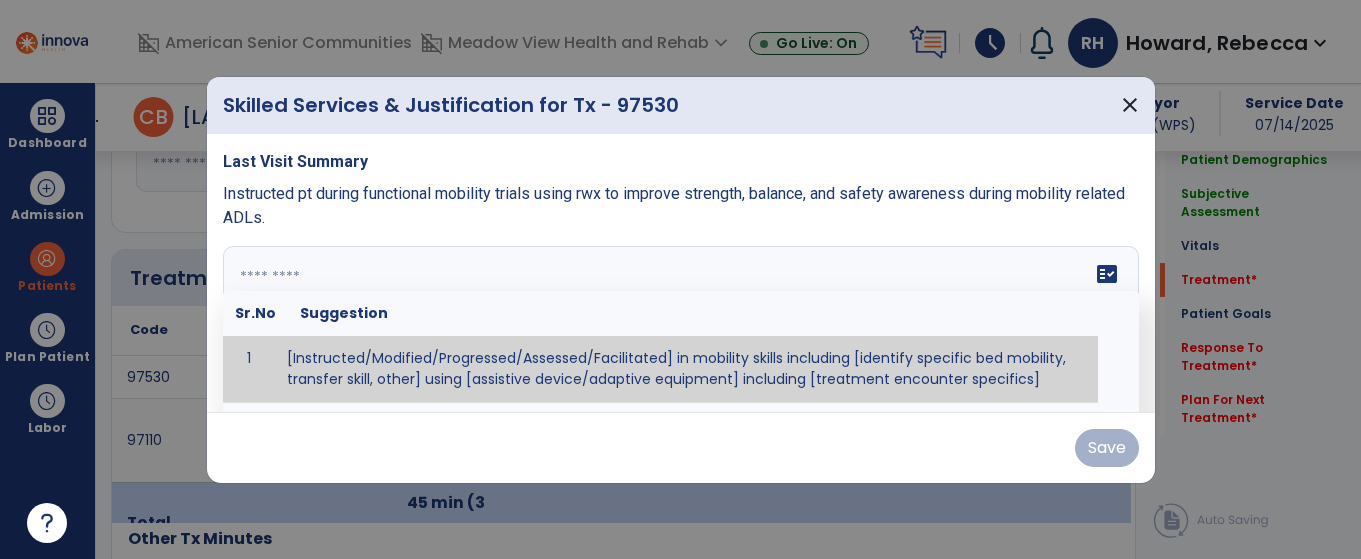 click on "fact_check  Sr.No Suggestion 1 [Instructed/Modified/Progressed/Assessed/Facilitated] in mobility skills including [identify specific bed mobility, transfer skill, other] using [assistive device/adaptive equipment] including [treatment encounter specifics]" at bounding box center (681, 321) 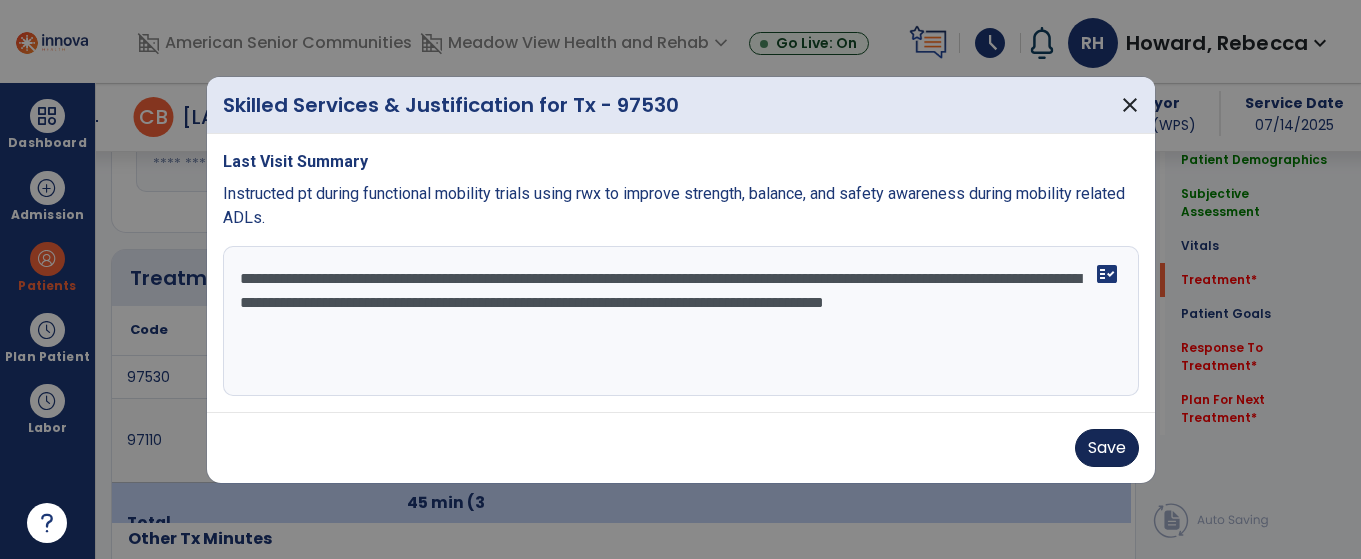type on "**********" 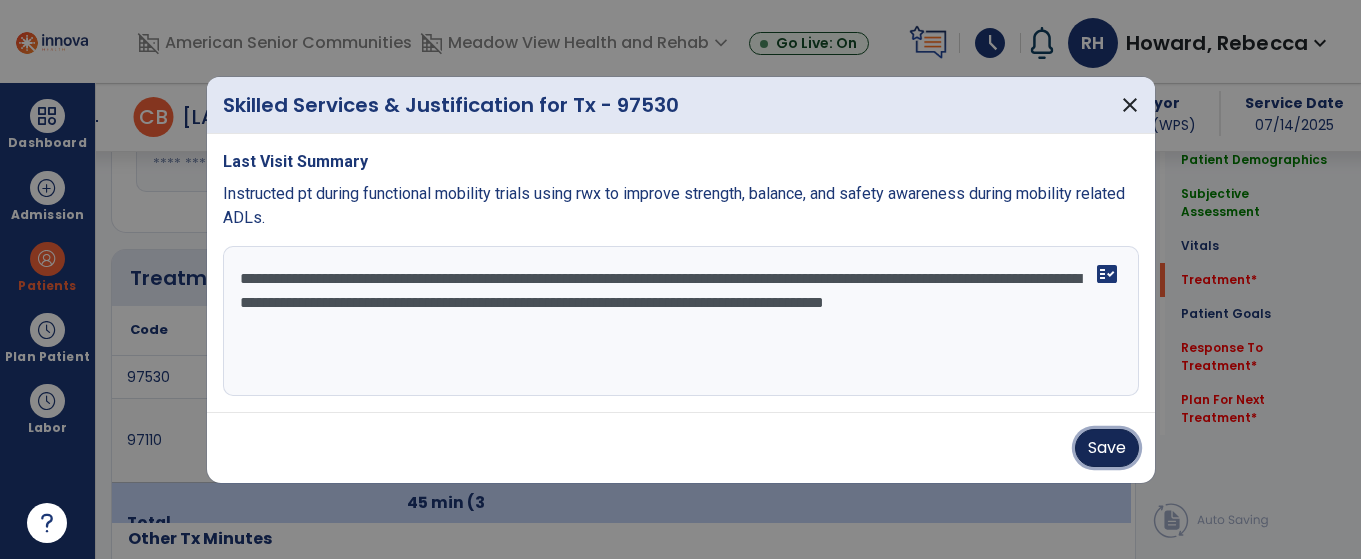 click on "Save" at bounding box center (1107, 448) 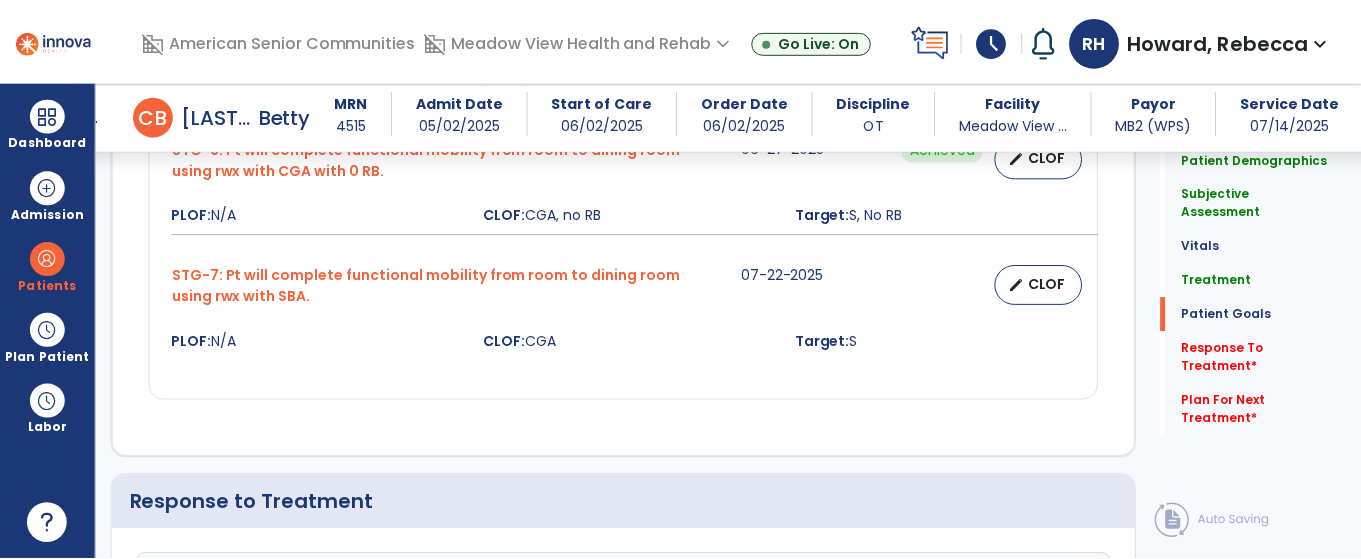 scroll, scrollTop: 2500, scrollLeft: 0, axis: vertical 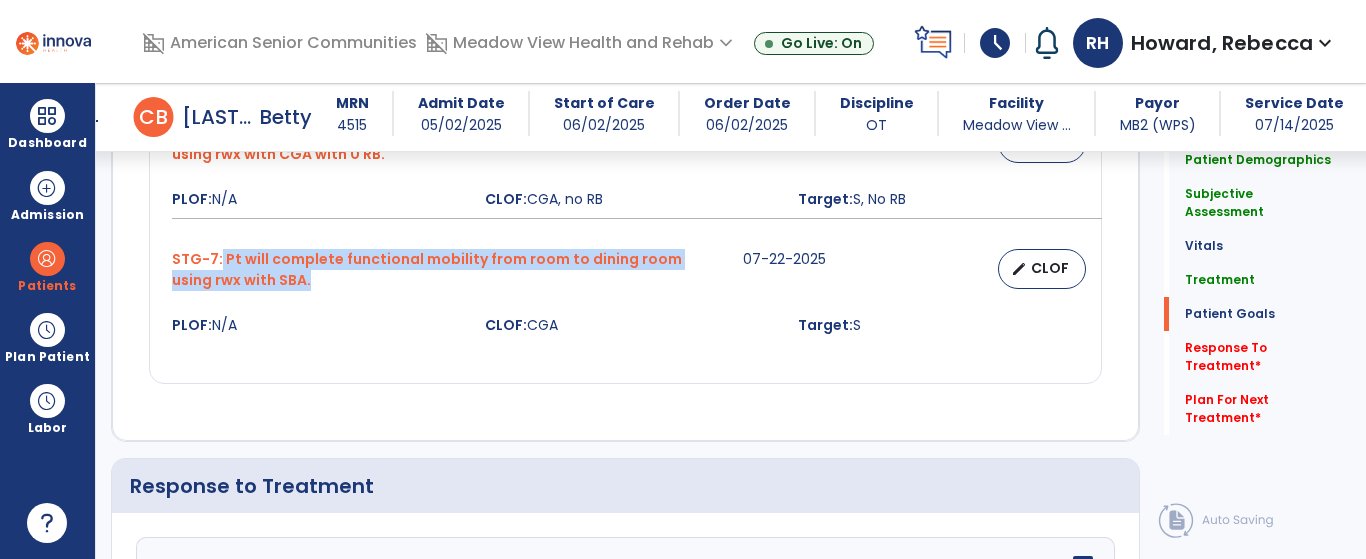 drag, startPoint x: 220, startPoint y: 261, endPoint x: 355, endPoint y: 287, distance: 137.48091 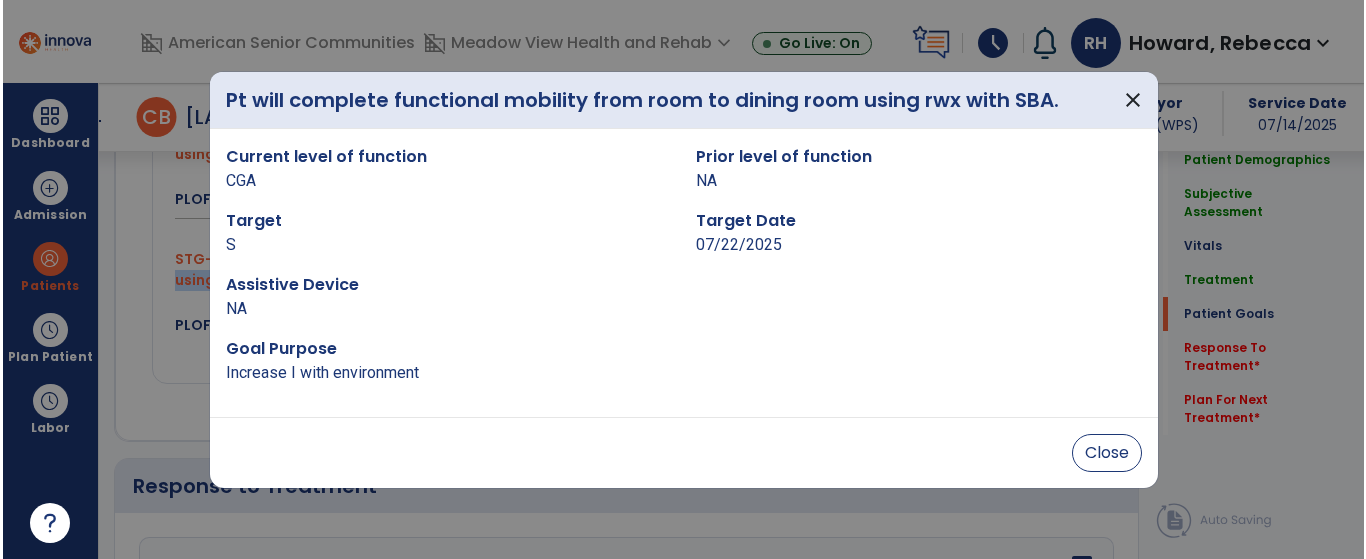 scroll, scrollTop: 2500, scrollLeft: 0, axis: vertical 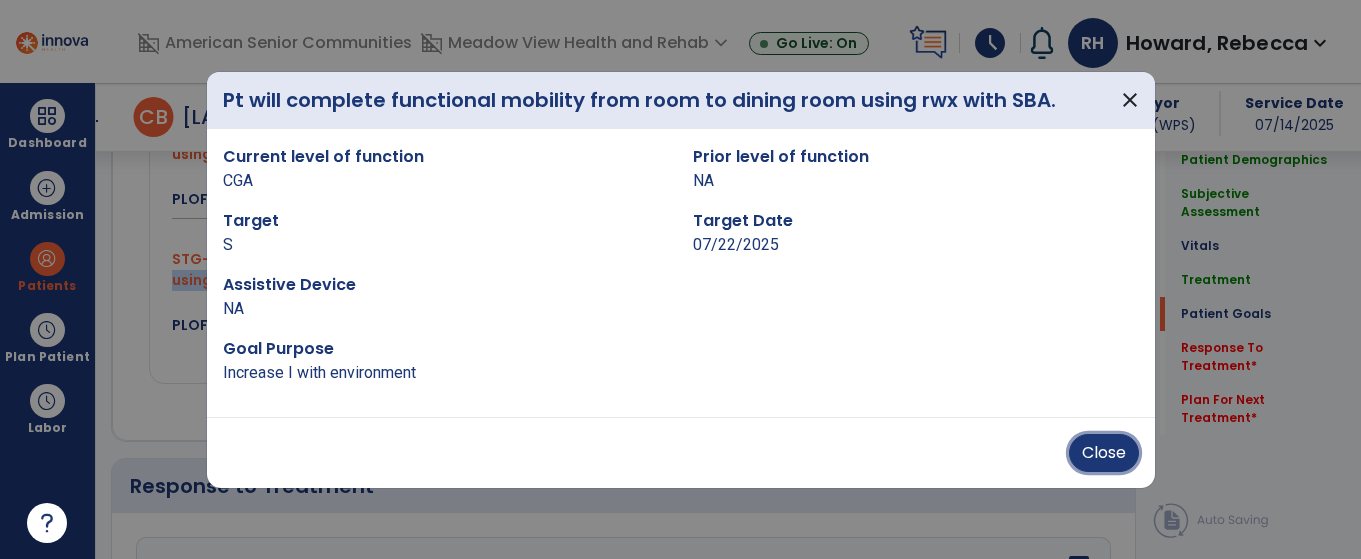 click on "Close" at bounding box center (1104, 453) 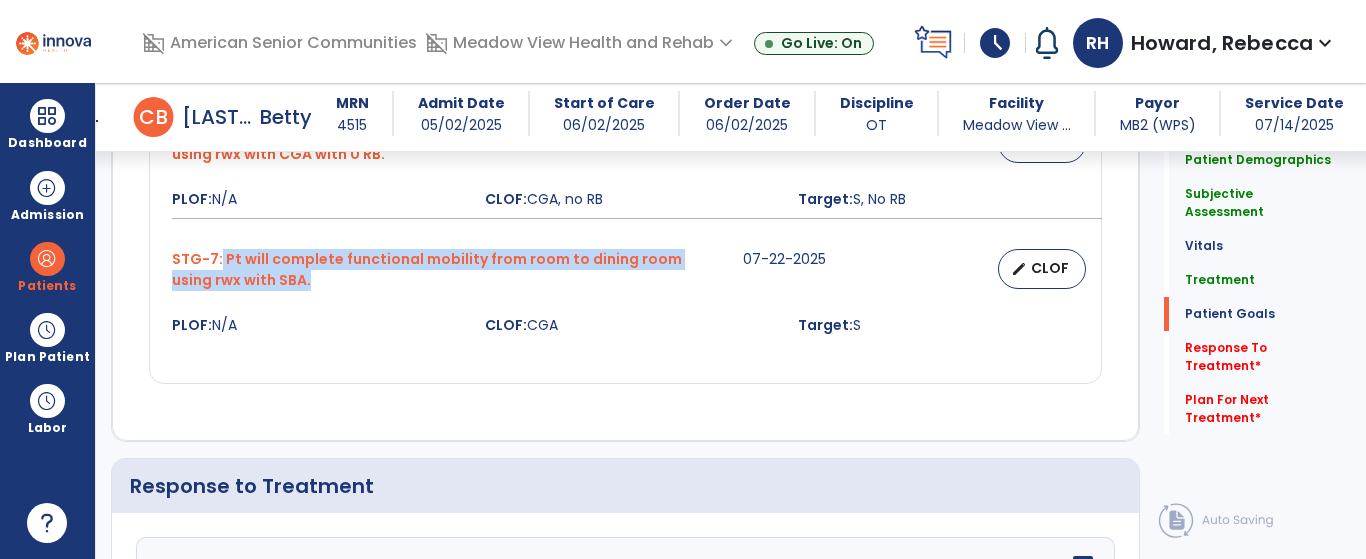 copy on "Pt will complete functional mobility from room to dining room using rwx with SBA." 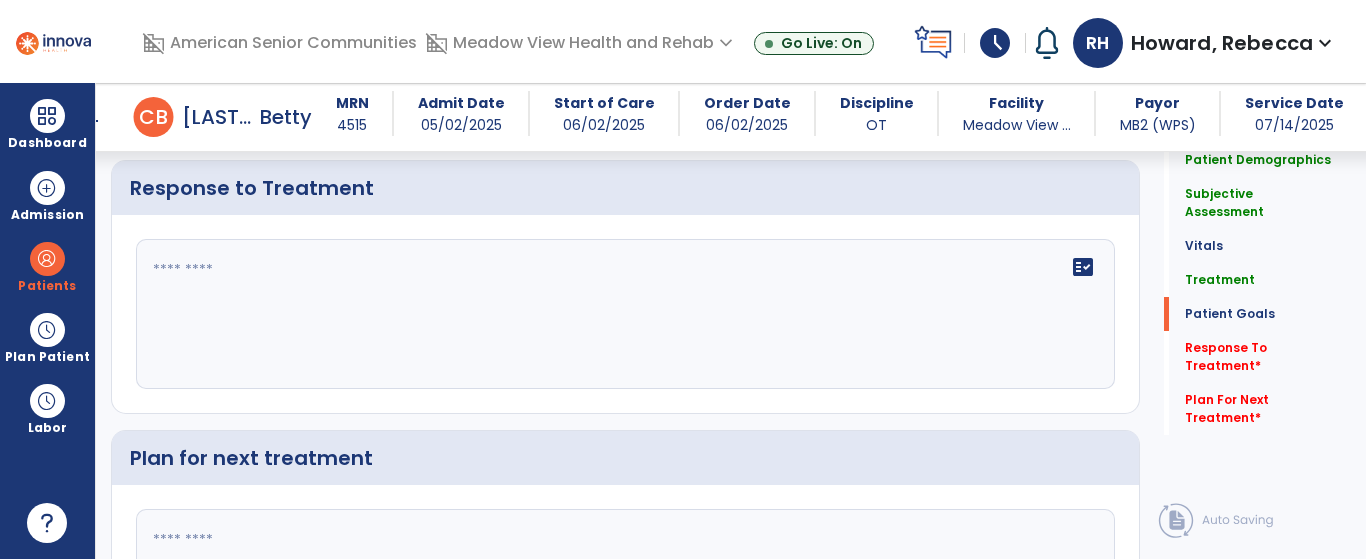 scroll, scrollTop: 2800, scrollLeft: 0, axis: vertical 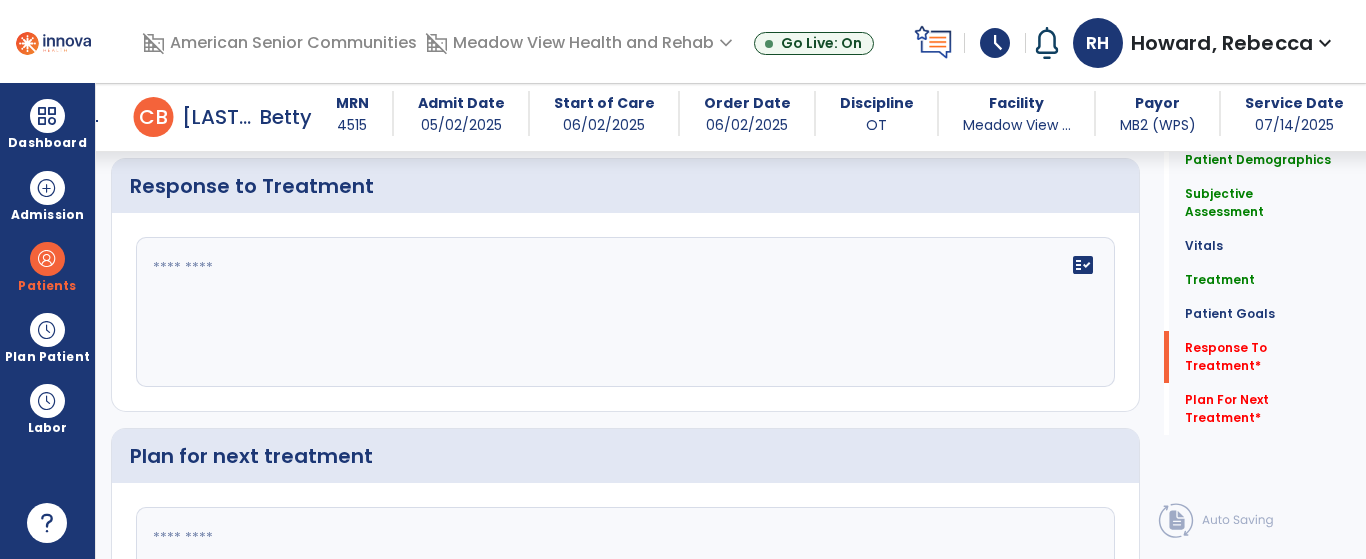 click 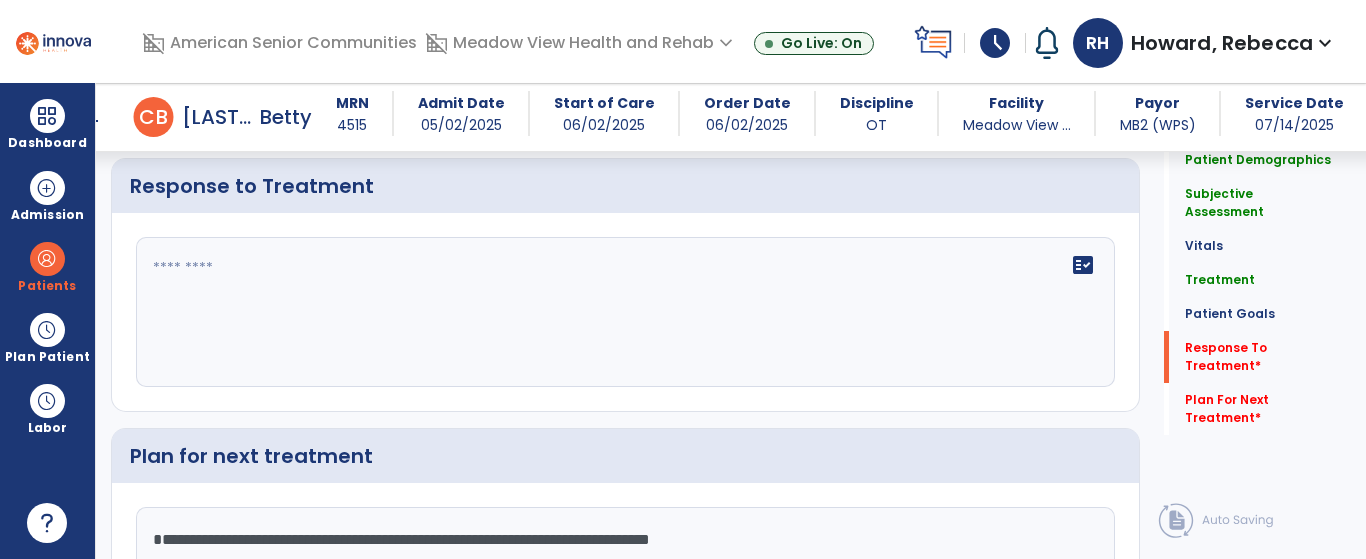 type on "**********" 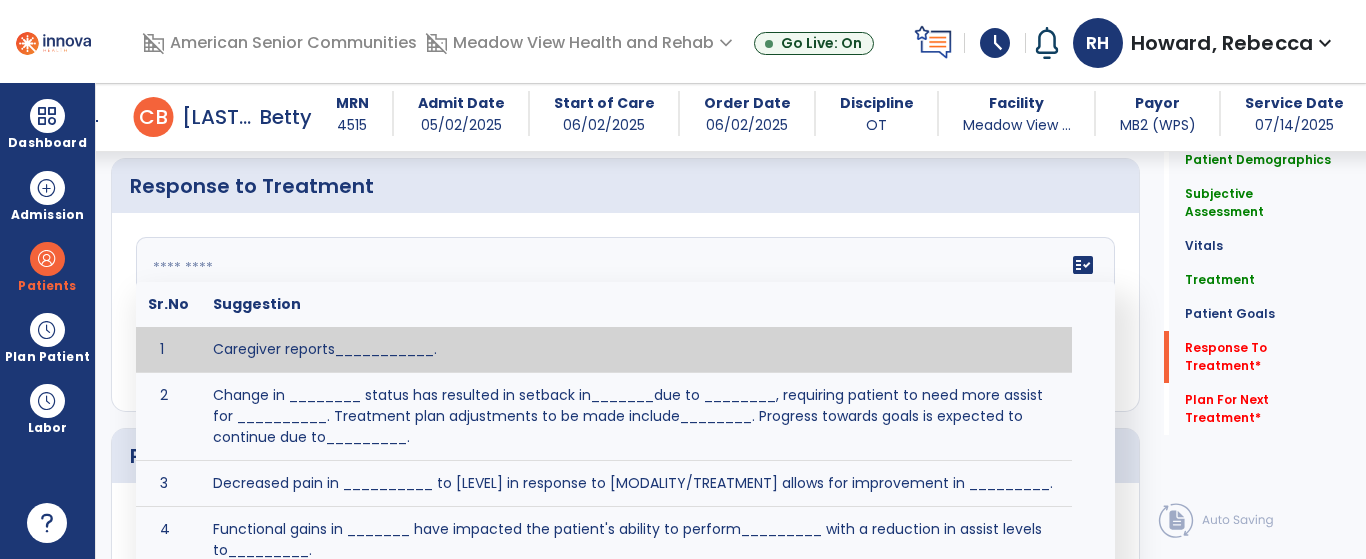 click on "fact_check  Sr.No Suggestion 1 Caregiver reports___________. 2 Change in ________ status has resulted in setback in_______due to ________, requiring patient to need more assist for __________.   Treatment plan adjustments to be made include________.  Progress towards goals is expected to continue due to_________. 3 Decreased pain in __________ to [LEVEL] in response to [MODALITY/TREATMENT] allows for improvement in _________. 4 Functional gains in _______ have impacted the patient's ability to perform_________ with a reduction in assist levels to_________. 5 Functional progress this week has been significant due to__________. 6 Gains in ________ have improved the patient's ability to perform ______with decreased levels of assist to___________. 7 Improvement in ________allows patient to tolerate higher levels of challenges in_________. 8 Pain in [AREA] has decreased to [LEVEL] in response to [TREATMENT/MODALITY], allowing fore ease in completing__________. 9 10 11 12 13 14 15 16 17 18 19 20 21" 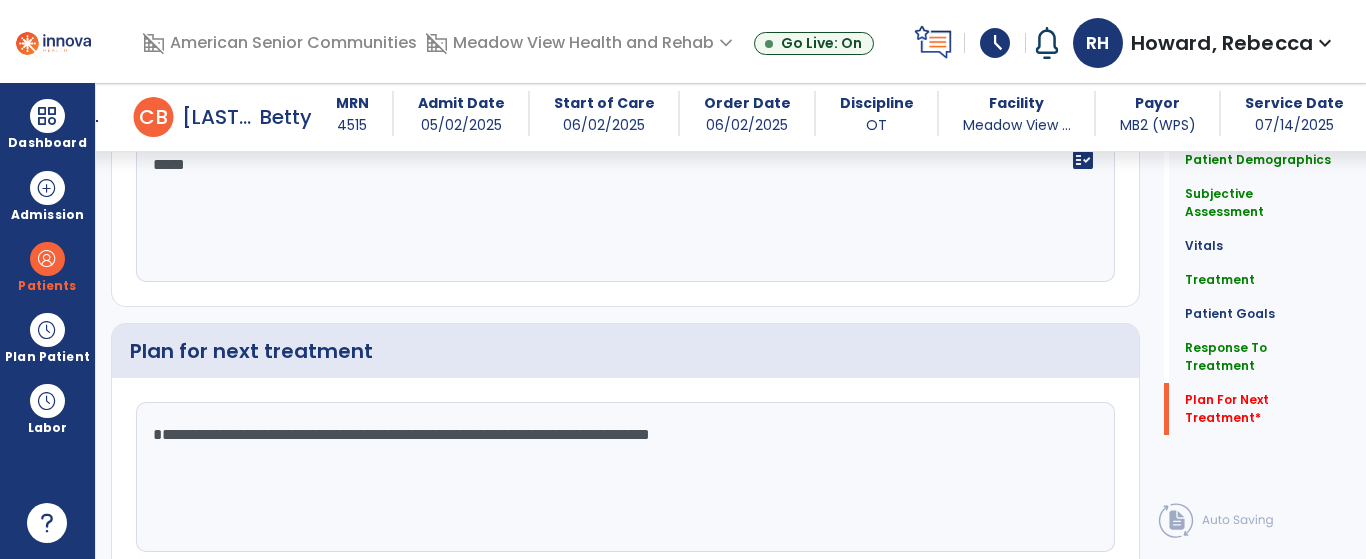 scroll, scrollTop: 2990, scrollLeft: 0, axis: vertical 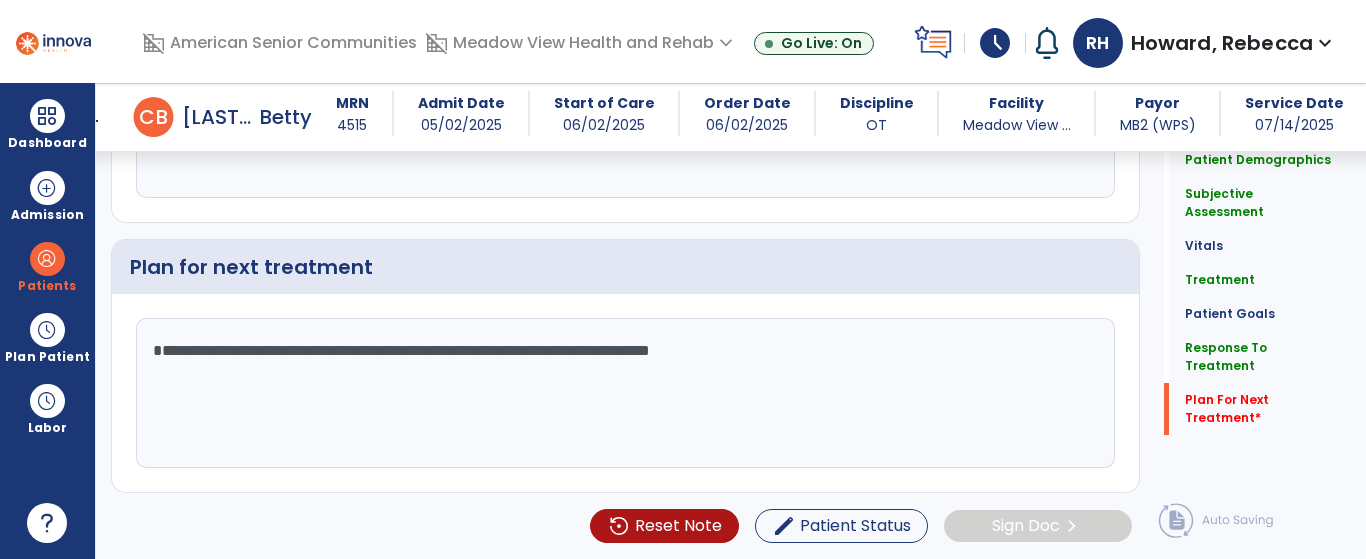 type on "****" 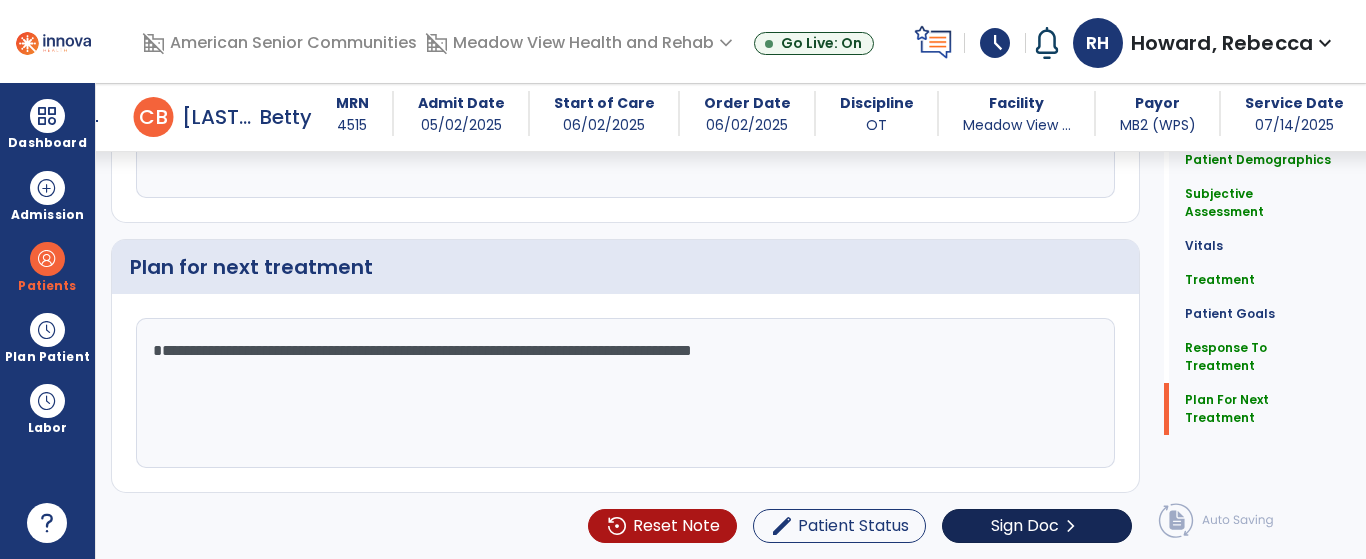 type on "**********" 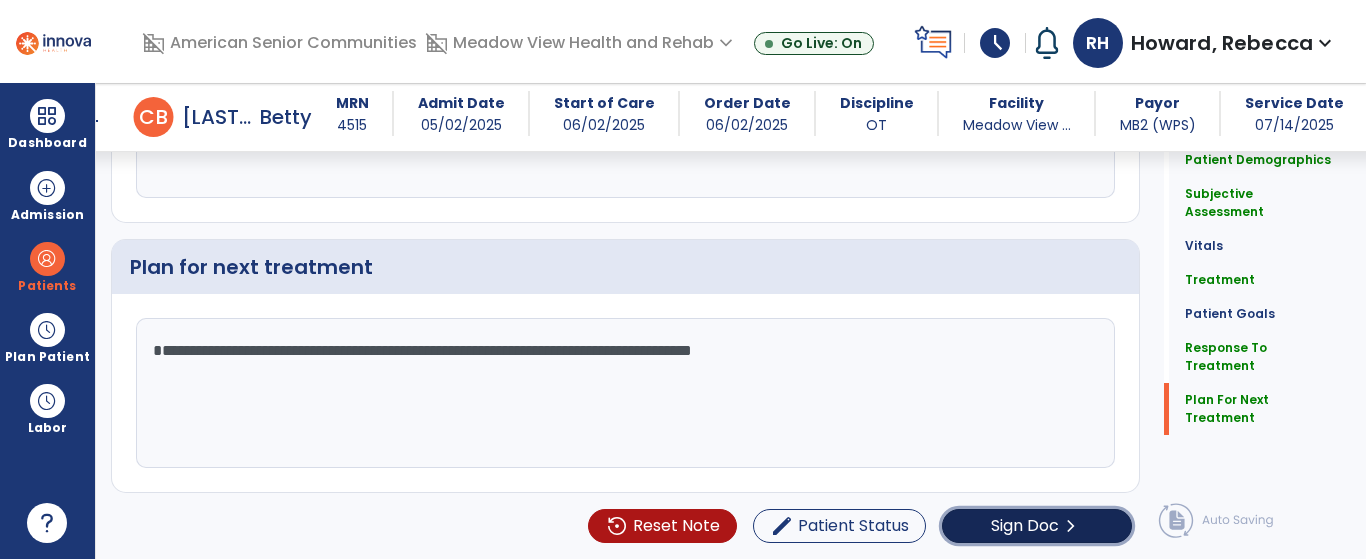 click on "Sign Doc" 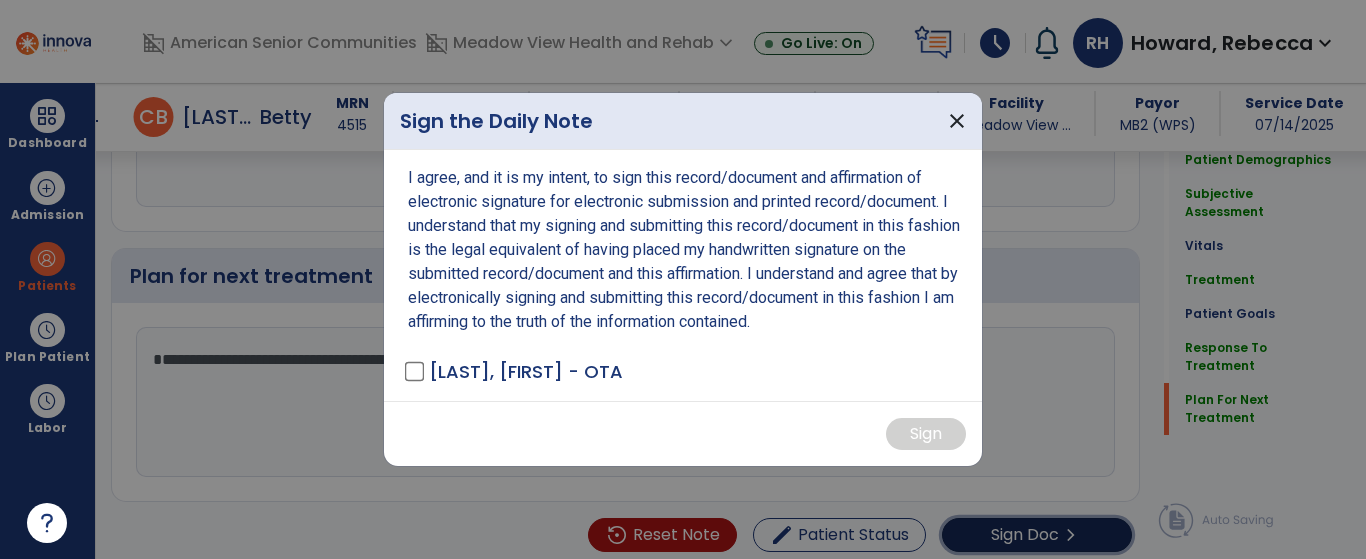 scroll, scrollTop: 2990, scrollLeft: 0, axis: vertical 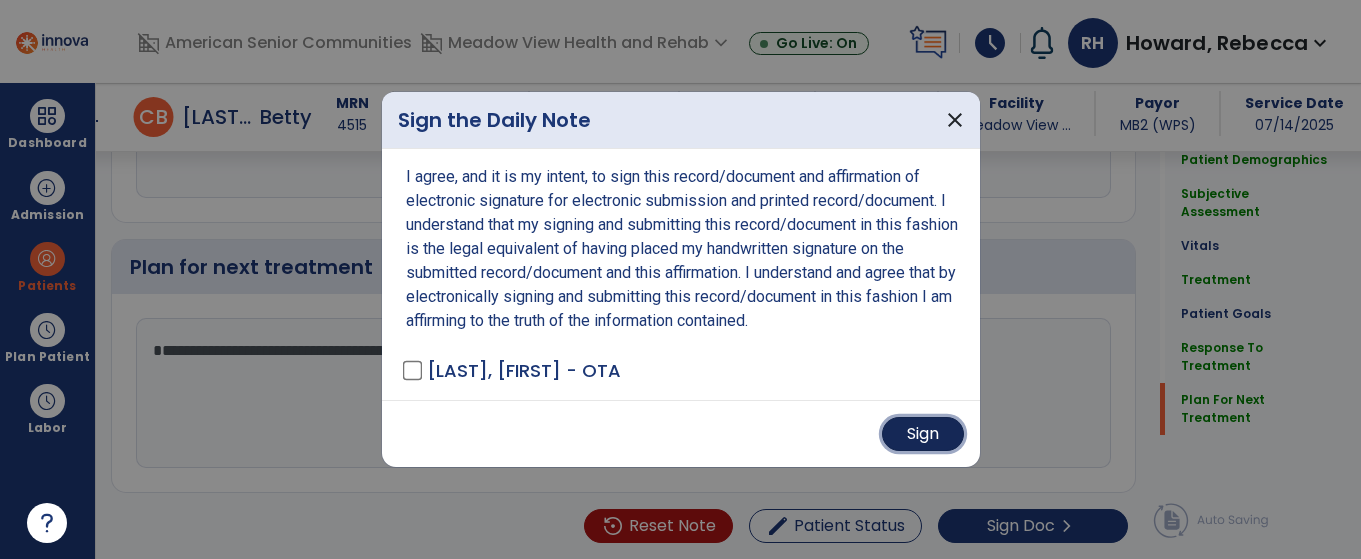 click on "Sign" at bounding box center [923, 434] 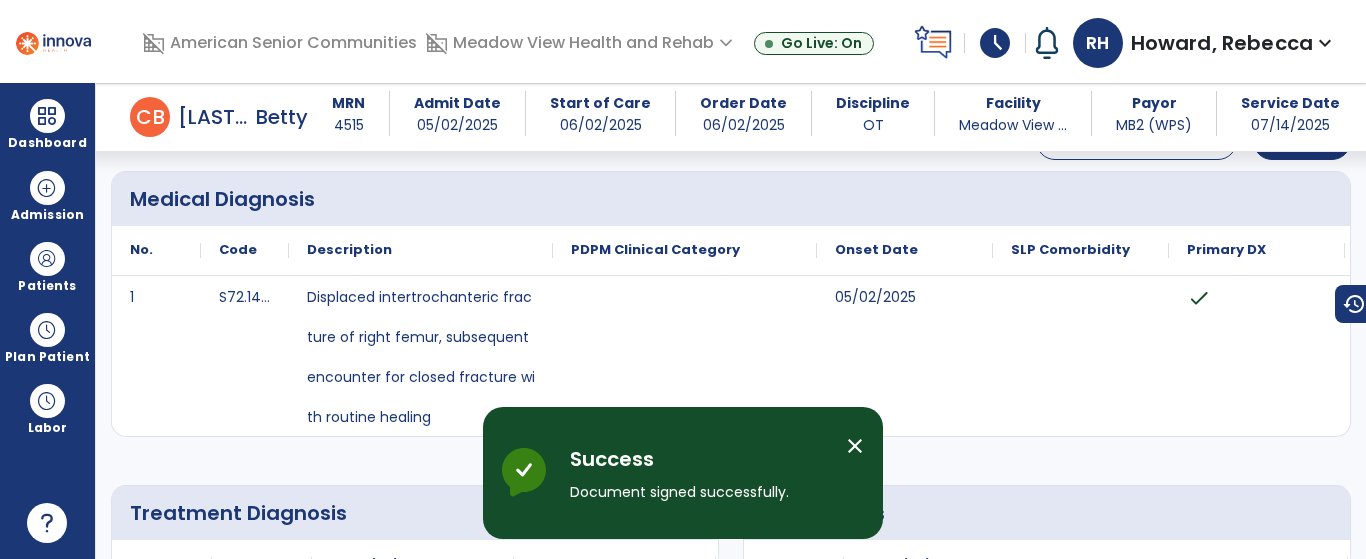 scroll, scrollTop: 0, scrollLeft: 0, axis: both 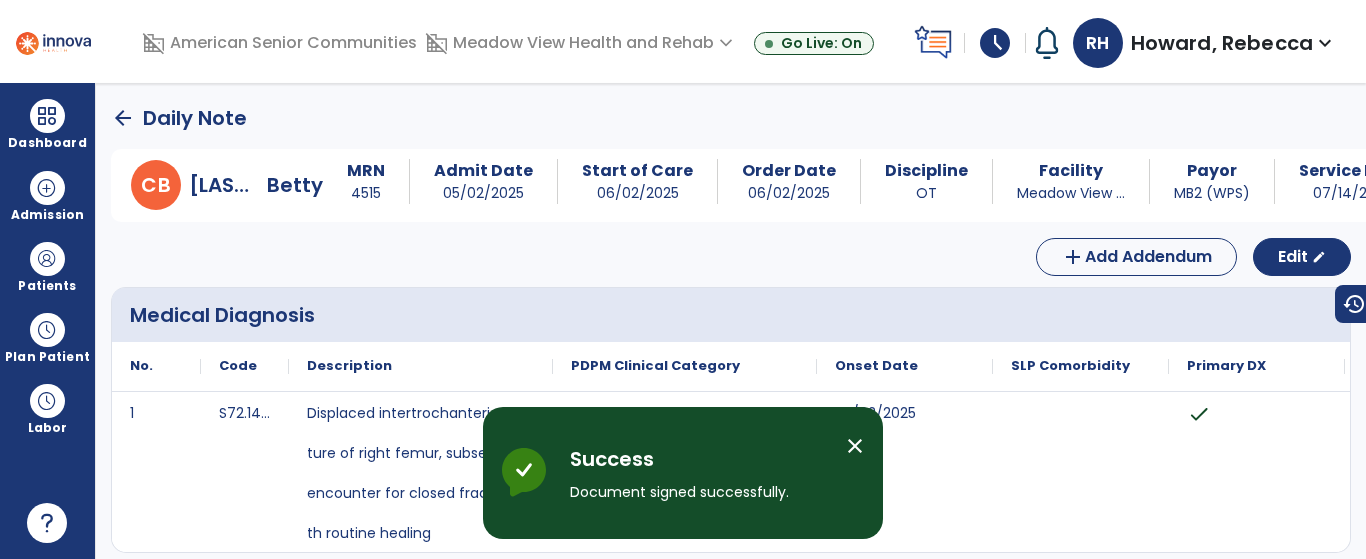 click on "arrow_back   Daily Note" 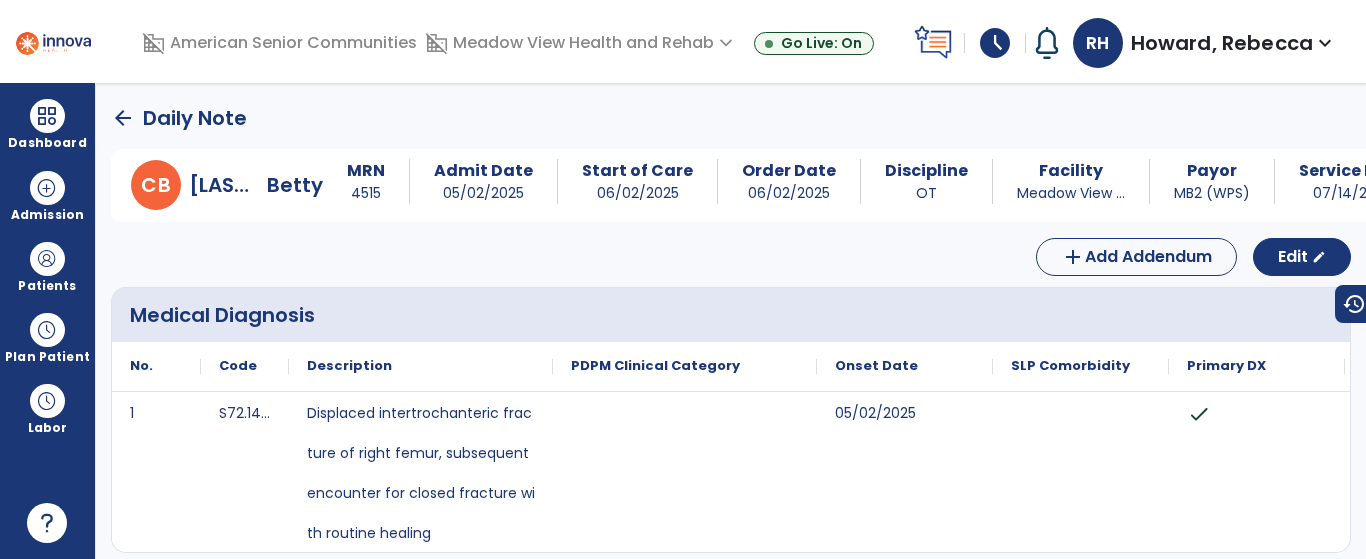 click on "arrow_back" 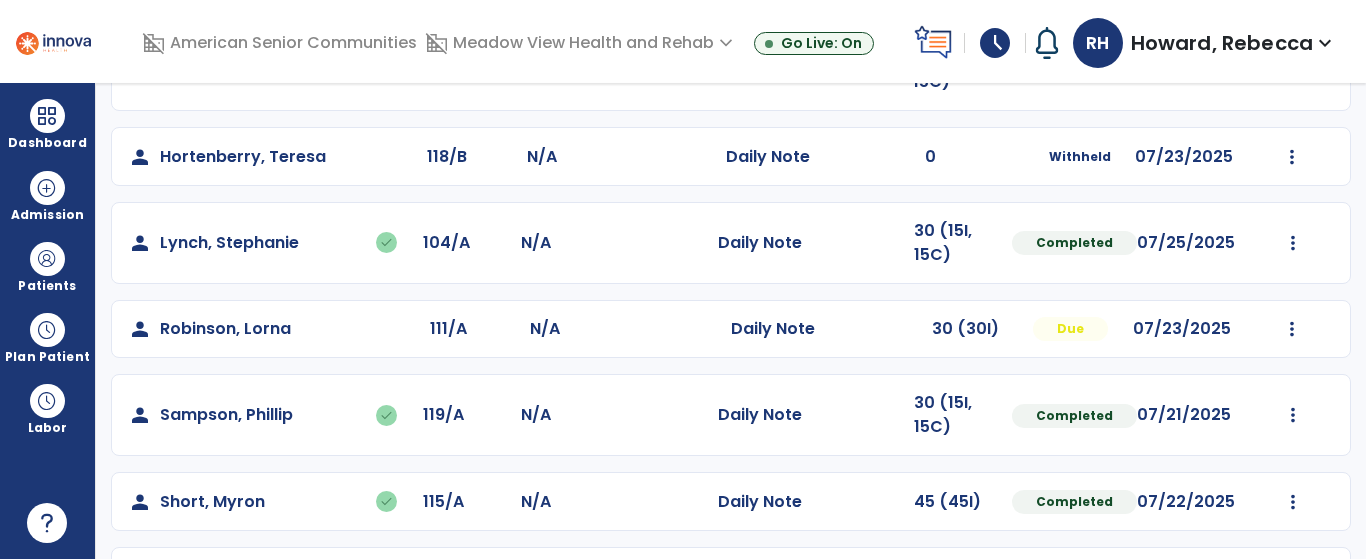 scroll, scrollTop: 0, scrollLeft: 0, axis: both 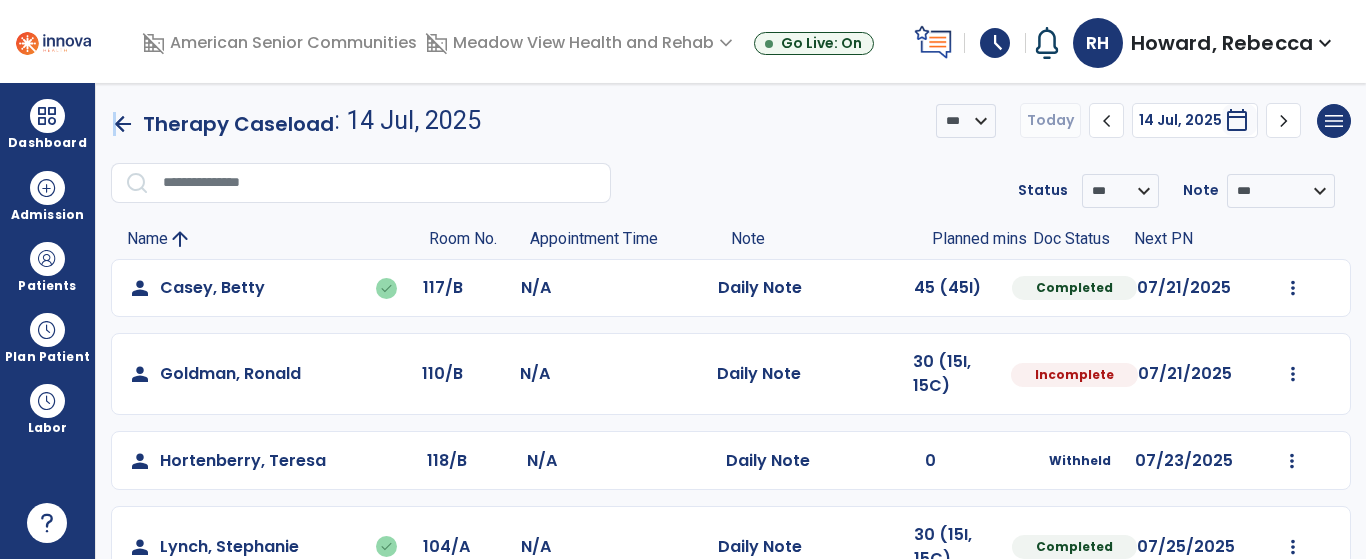 click on "arrow_back" 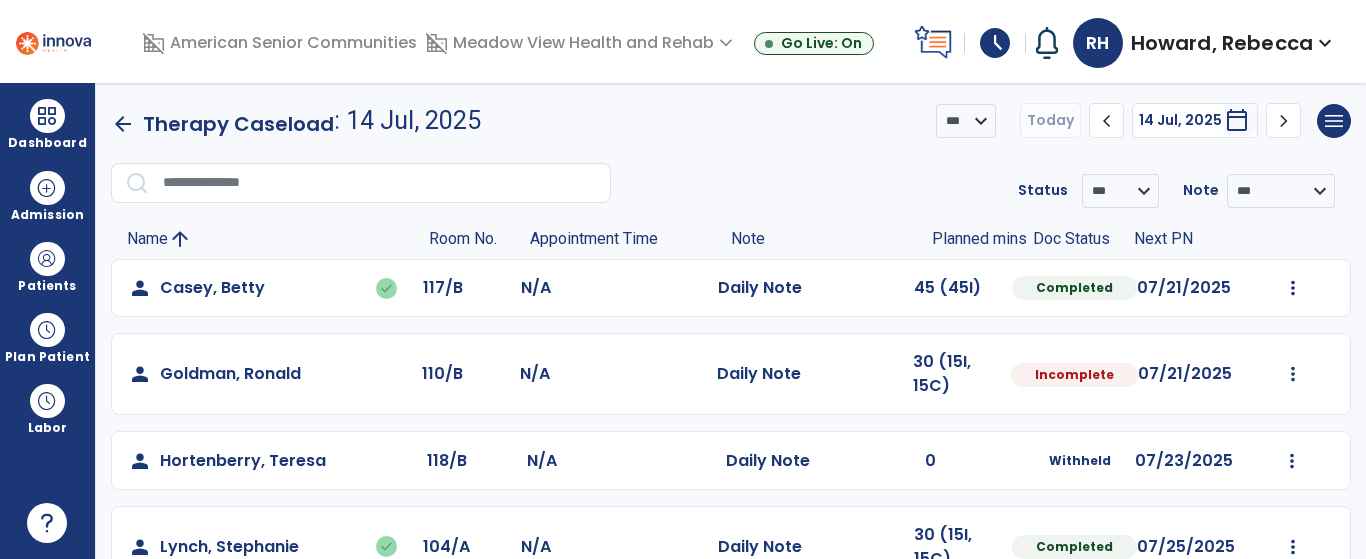 select on "****" 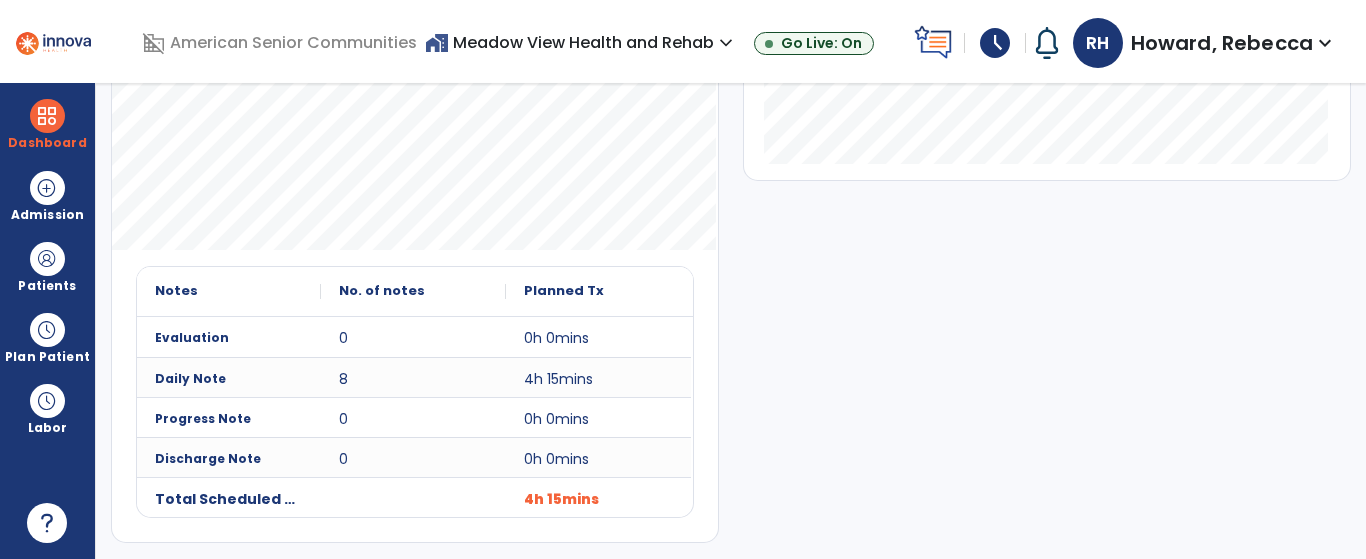 scroll, scrollTop: 0, scrollLeft: 0, axis: both 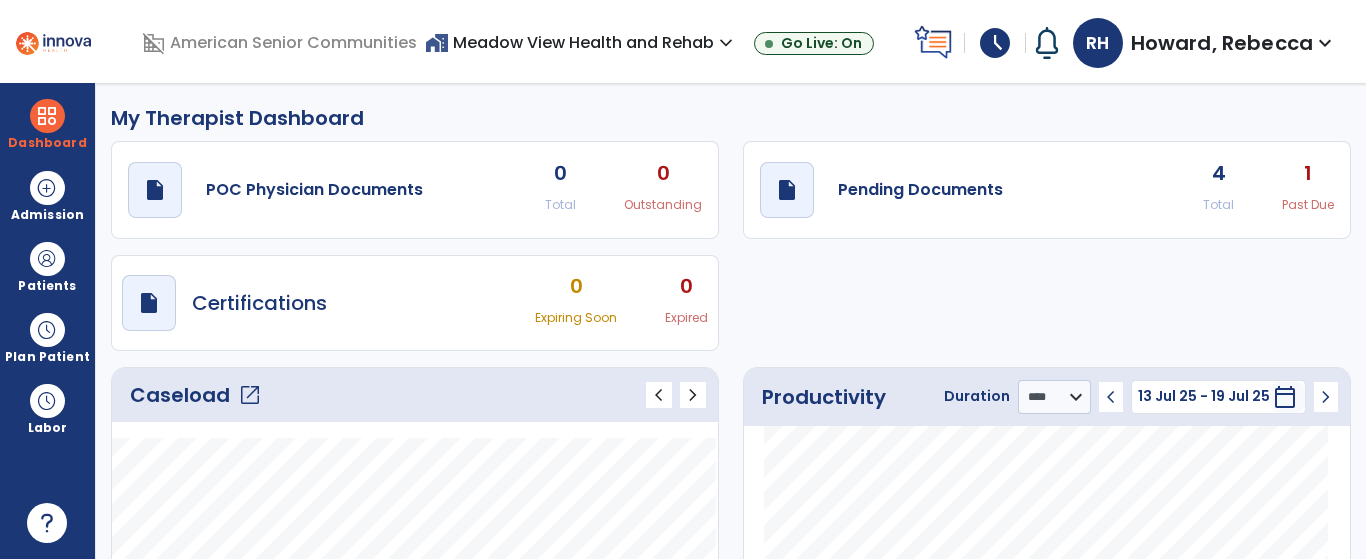 click on "open_in_new" 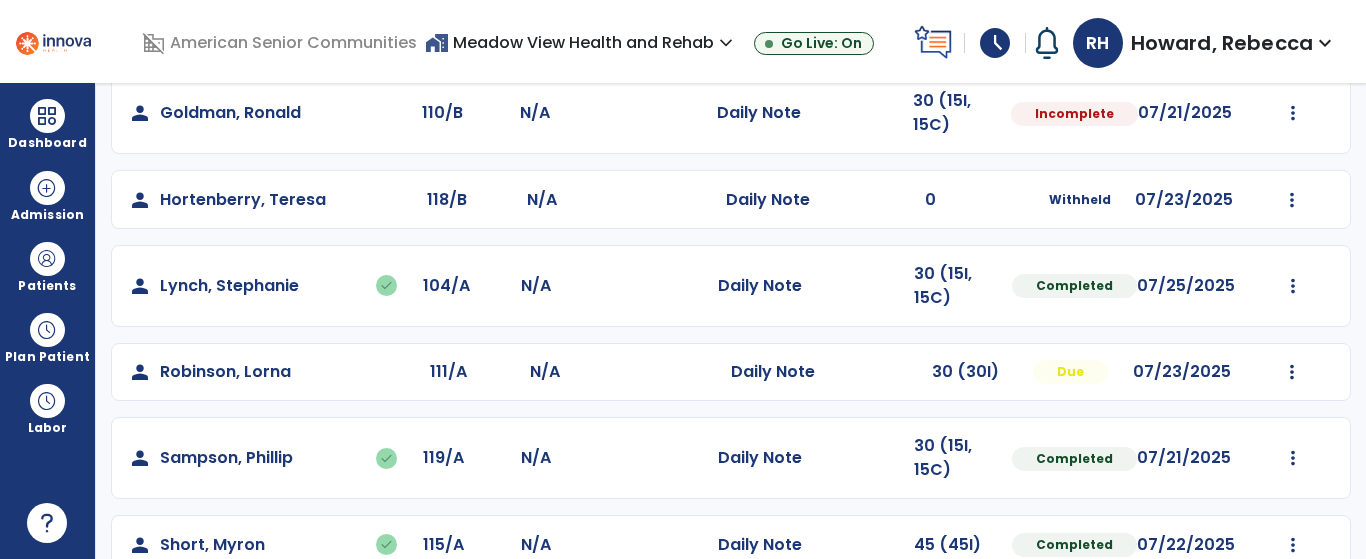 scroll, scrollTop: 304, scrollLeft: 0, axis: vertical 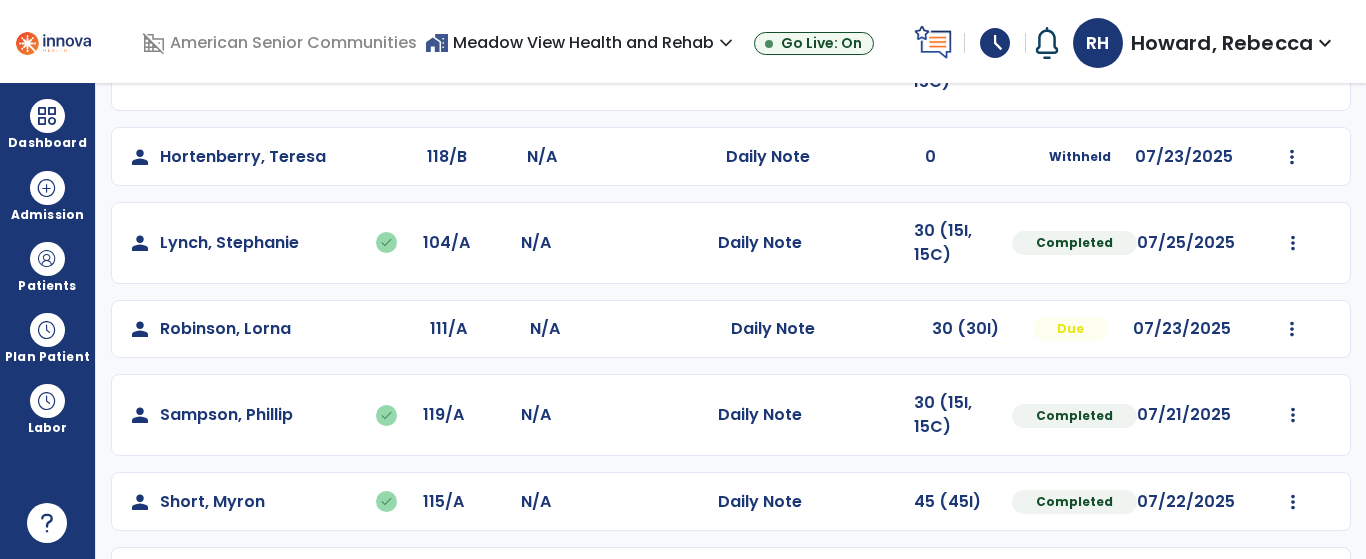 click at bounding box center [1293, -16] 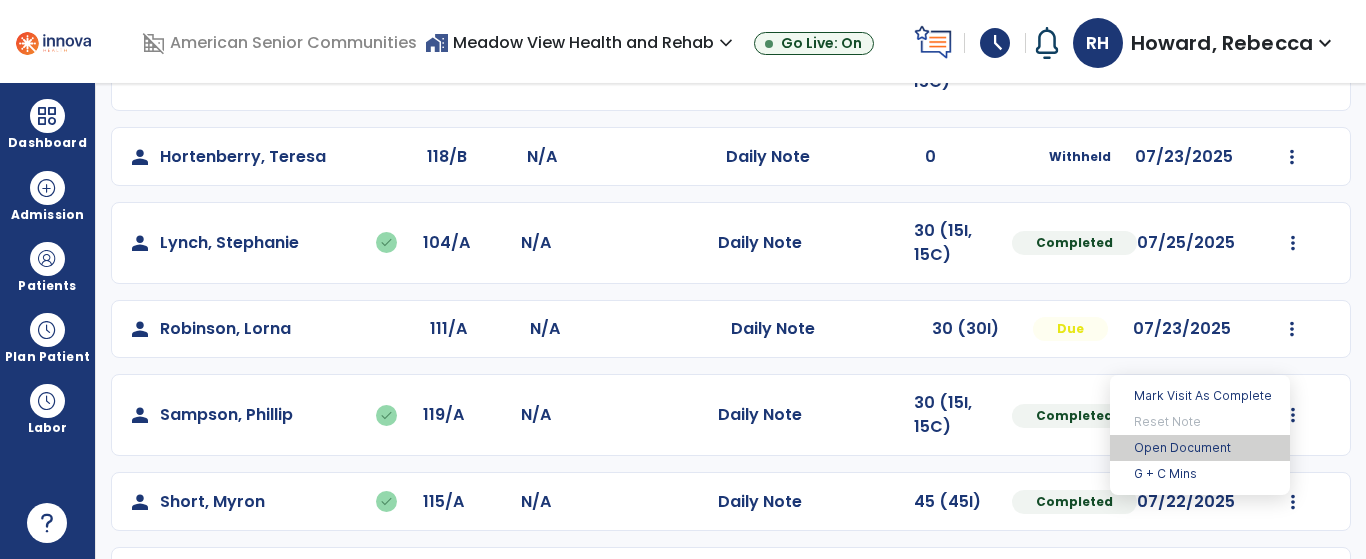 click on "Open Document" at bounding box center (1200, 448) 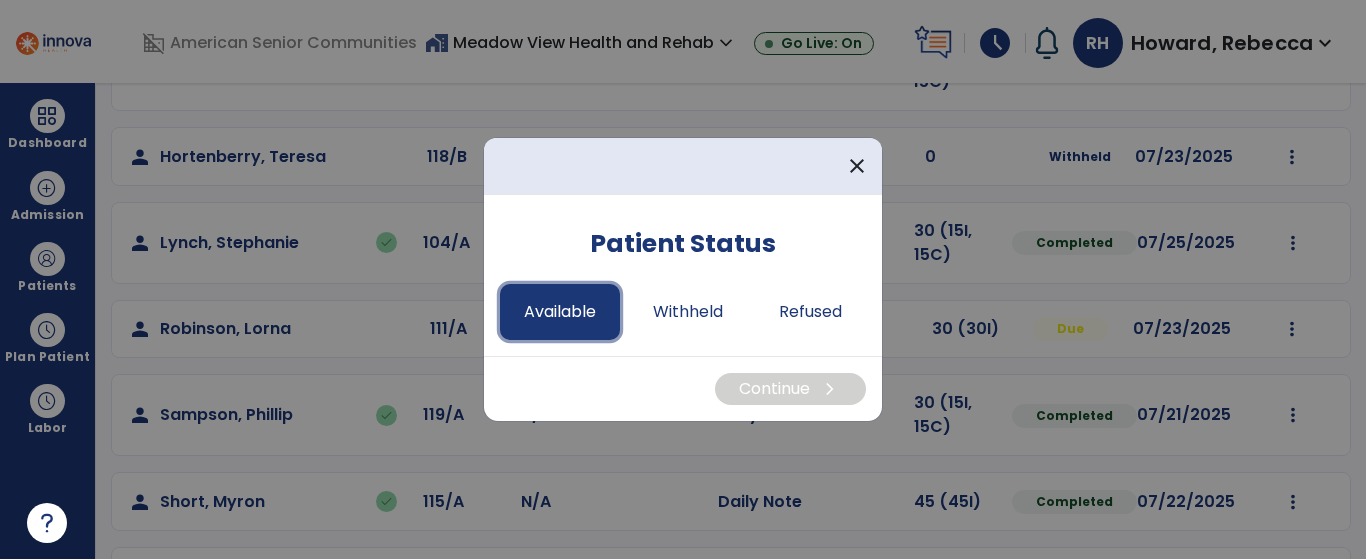 drag, startPoint x: 540, startPoint y: 310, endPoint x: 576, endPoint y: 331, distance: 41.677334 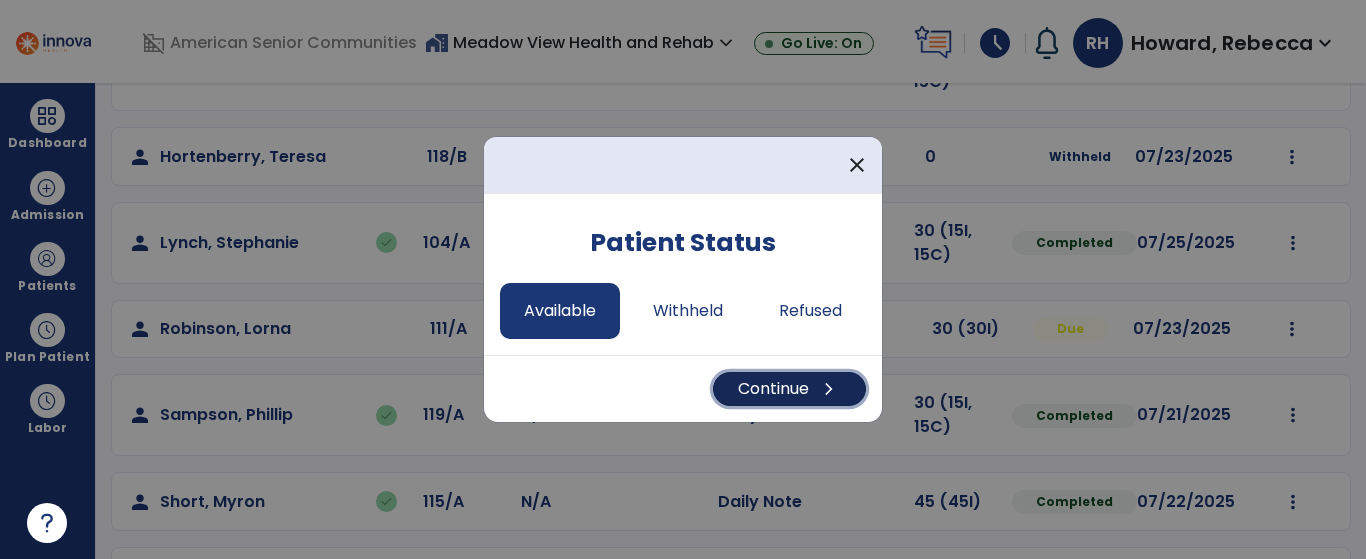 click on "Continue   chevron_right" at bounding box center [789, 389] 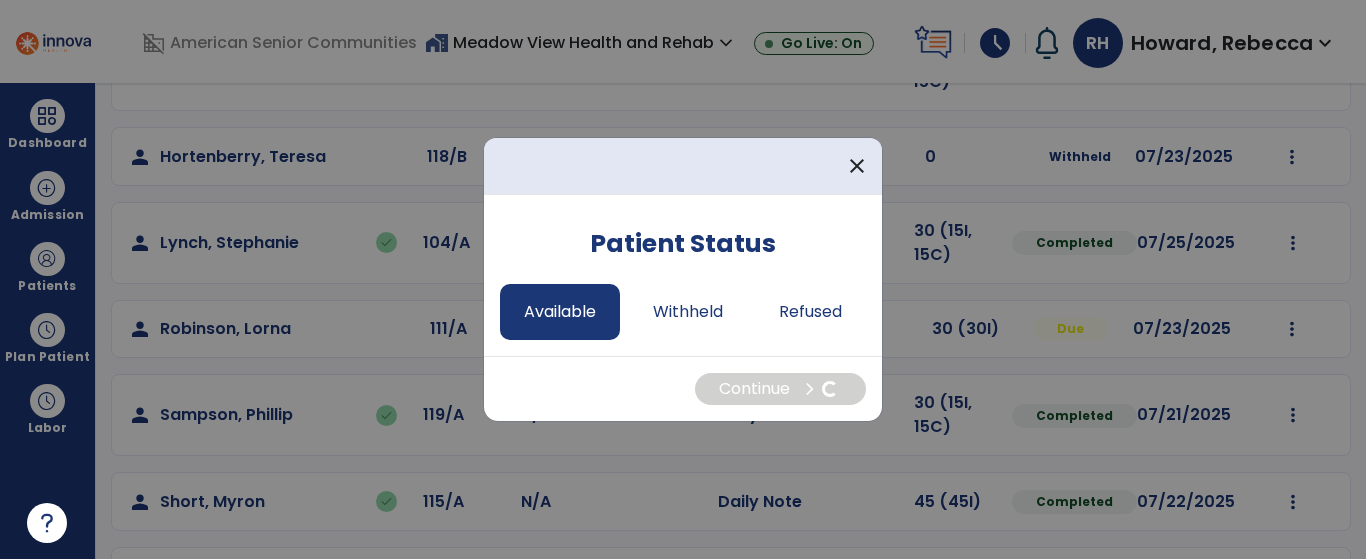 select on "*" 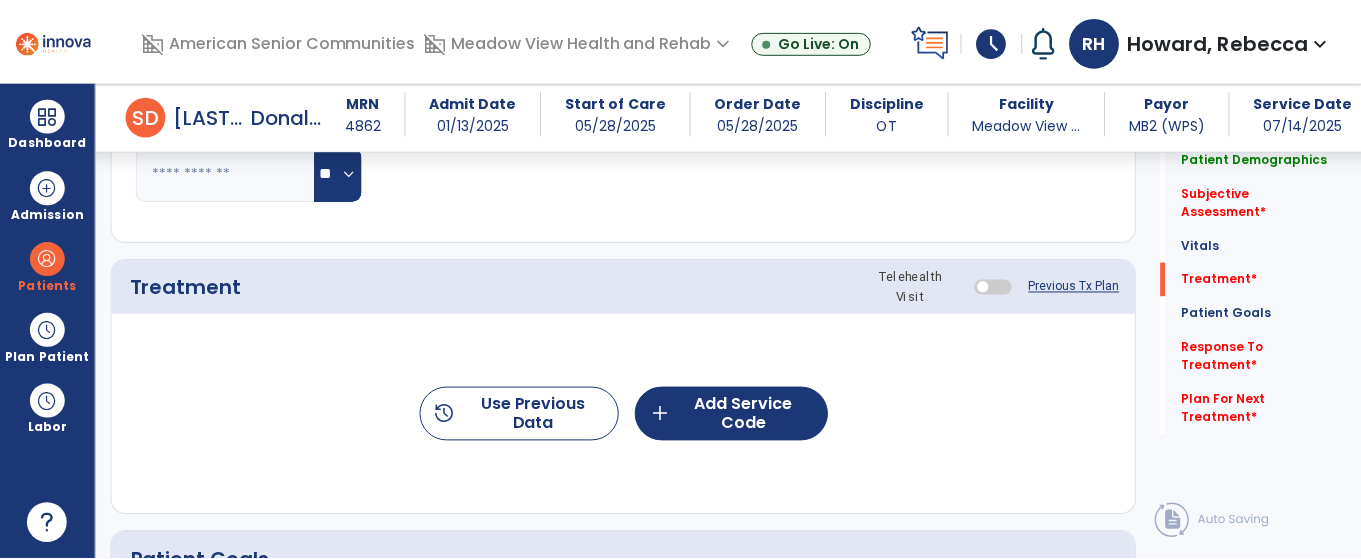 scroll, scrollTop: 1000, scrollLeft: 0, axis: vertical 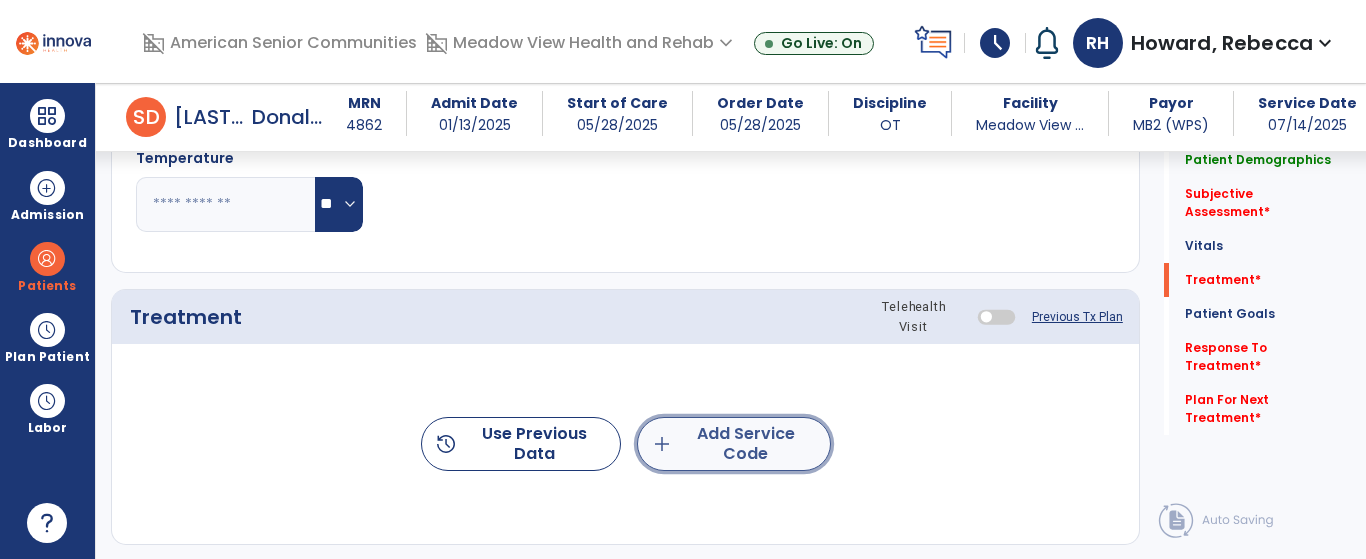click on "add" 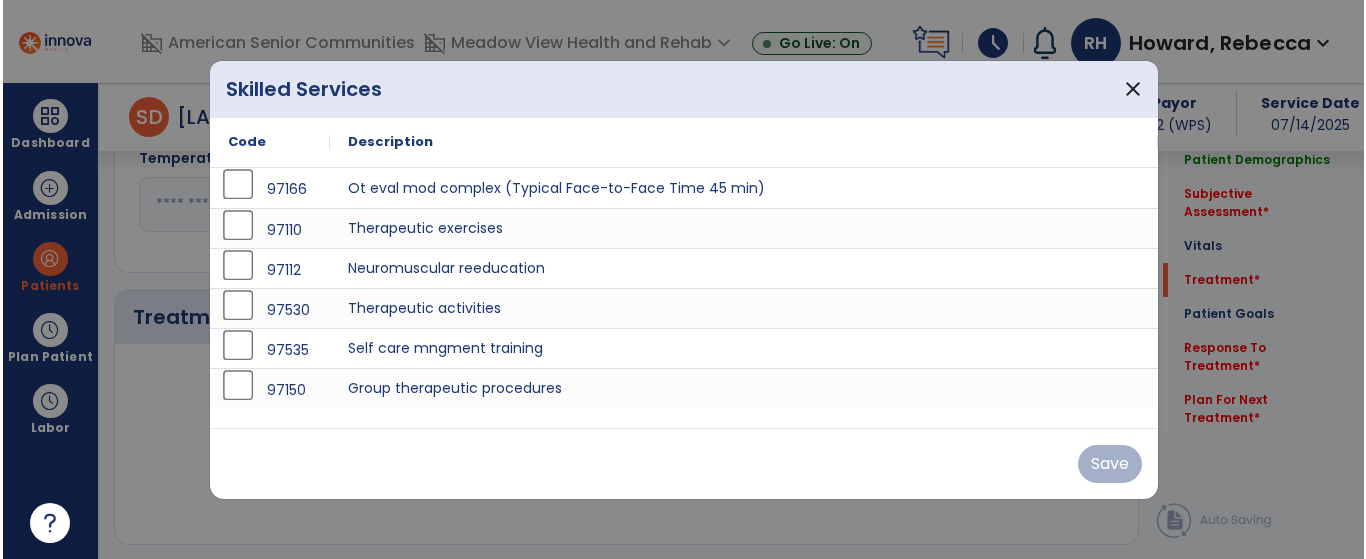 scroll, scrollTop: 1000, scrollLeft: 0, axis: vertical 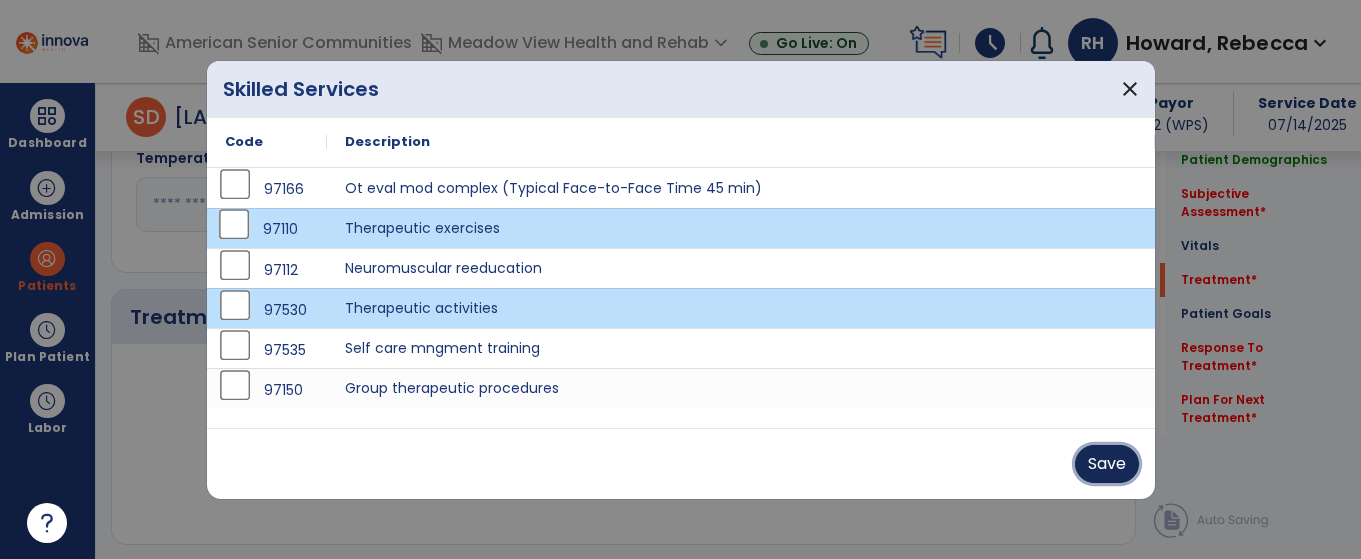 click on "Save" at bounding box center [1107, 464] 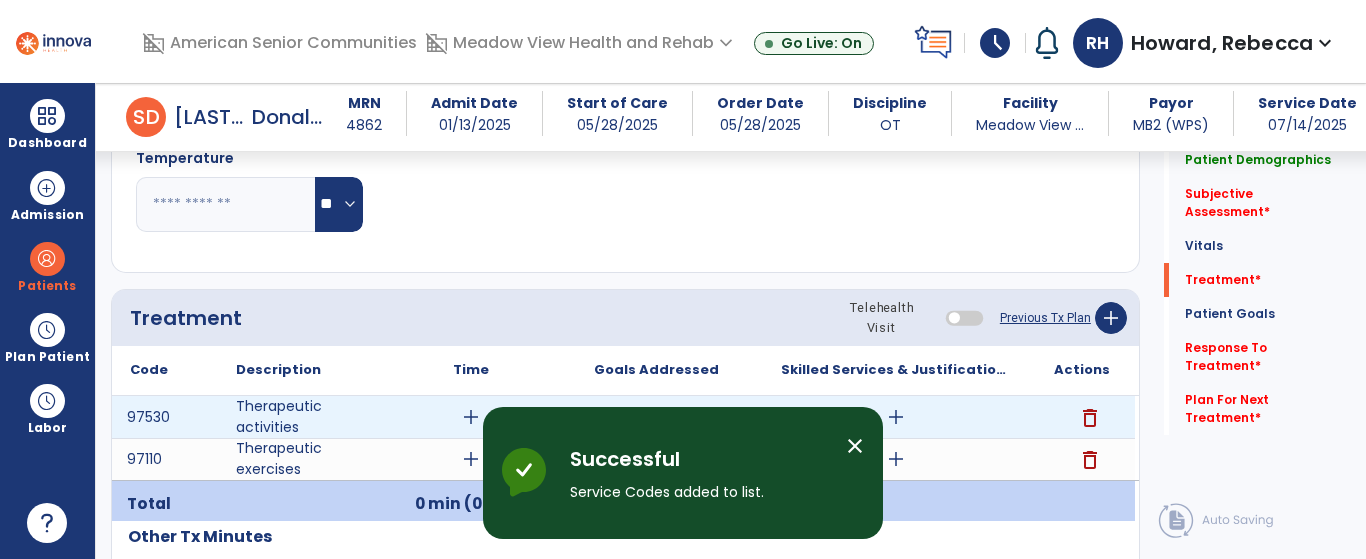 click on "add" at bounding box center [471, 417] 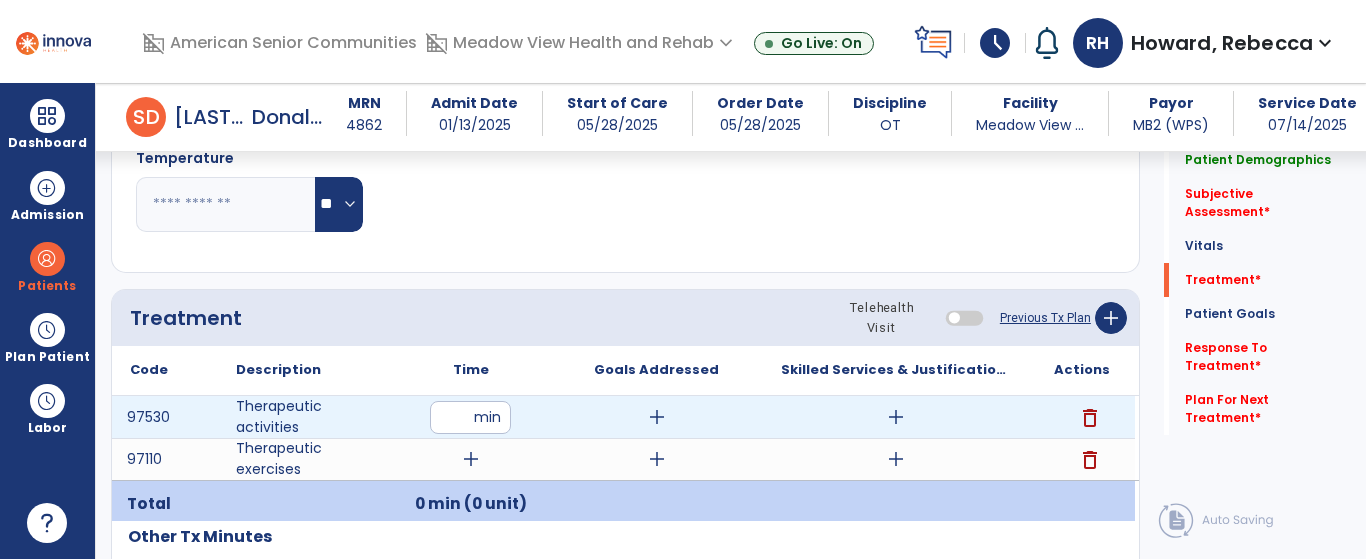 type on "**" 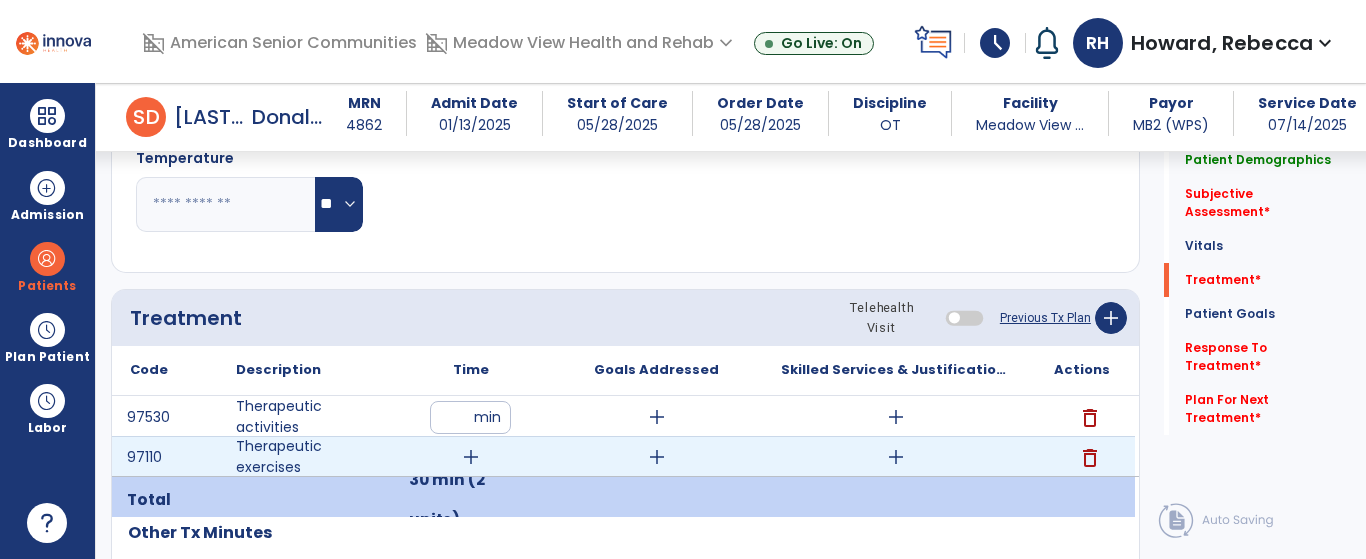 click on "add" at bounding box center [471, 457] 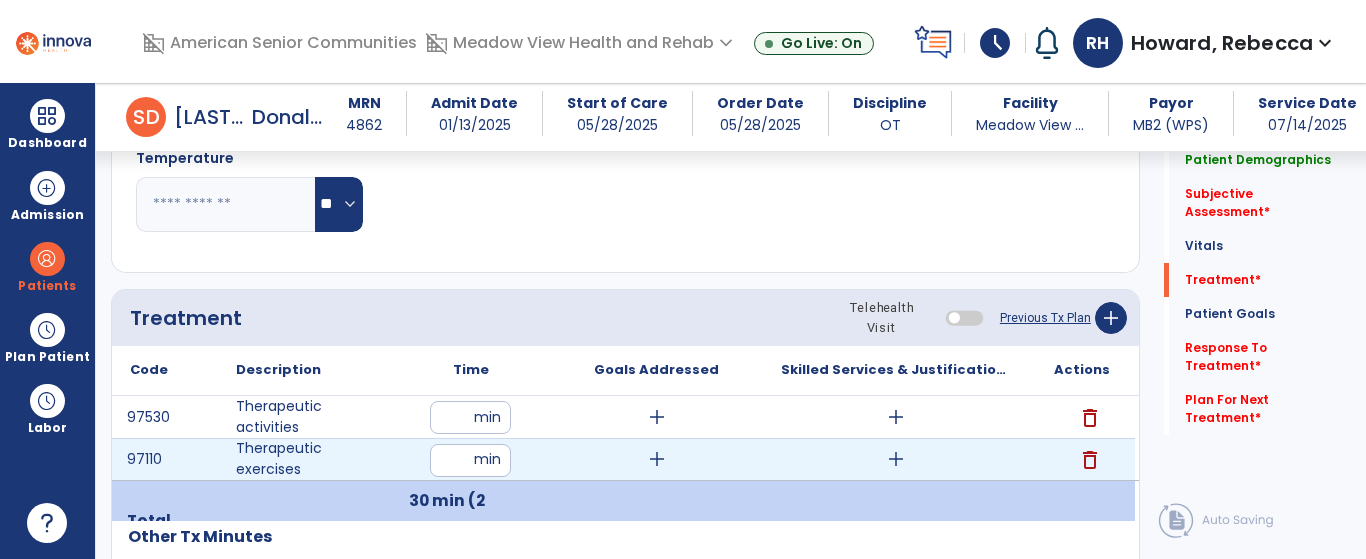 type on "**" 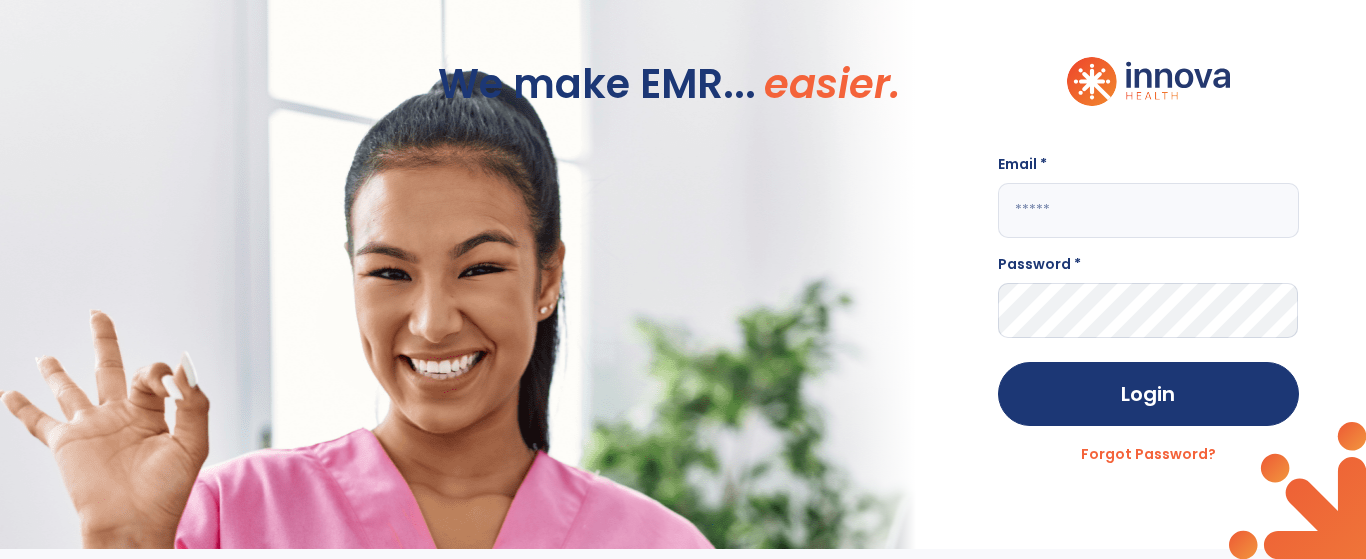 scroll, scrollTop: 0, scrollLeft: 0, axis: both 